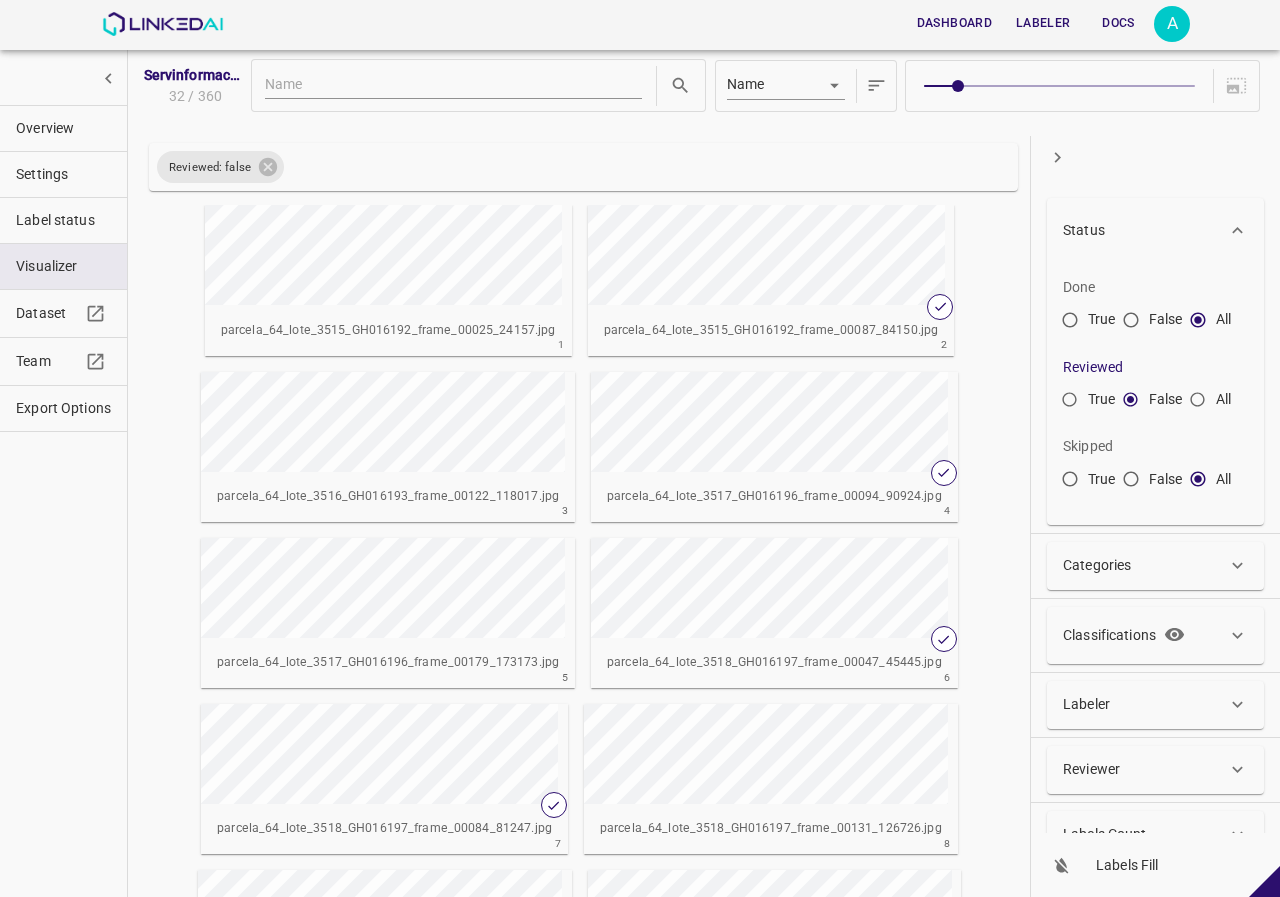 scroll, scrollTop: 0, scrollLeft: 0, axis: both 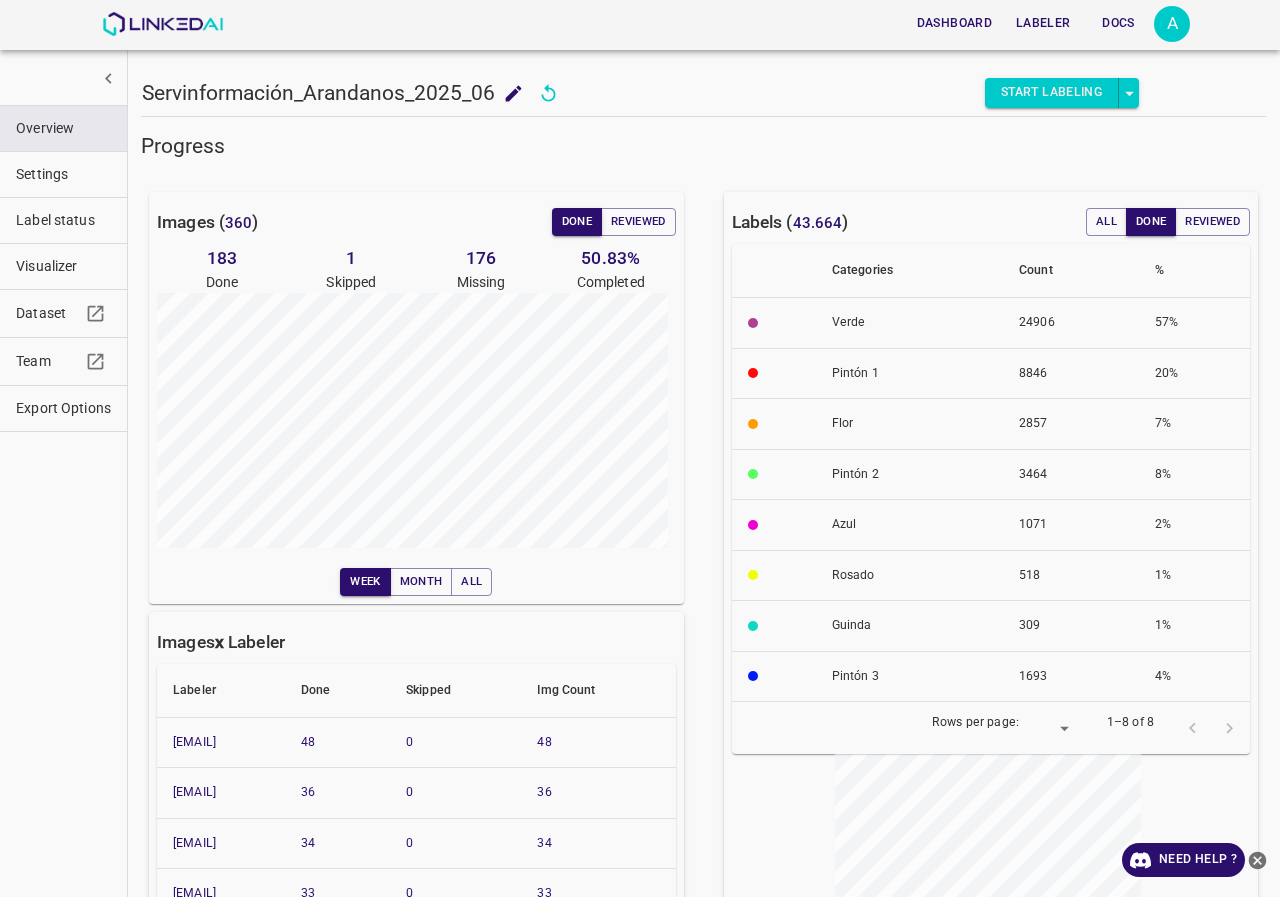 click on "Visualizer" at bounding box center [63, 266] 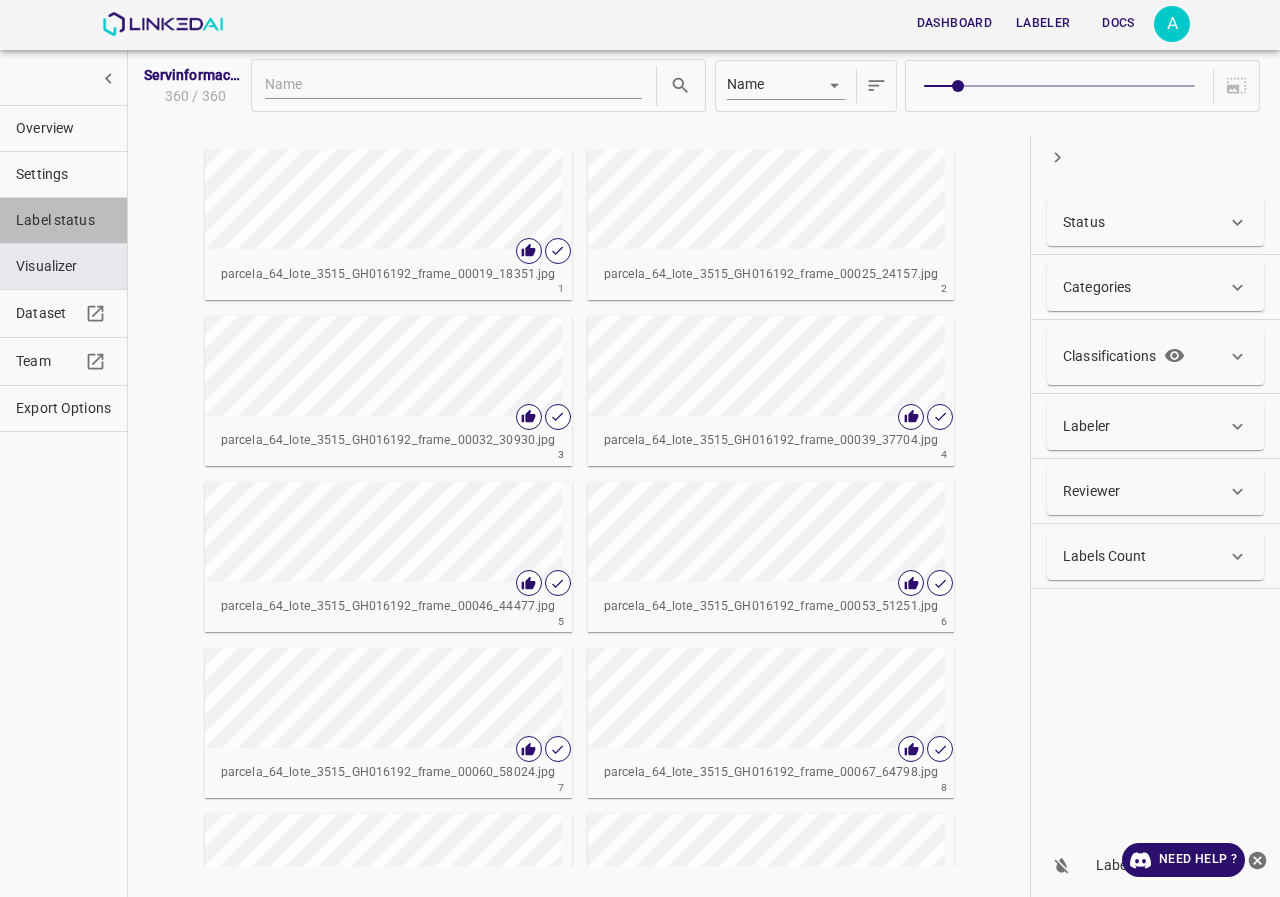 click on "Label status" at bounding box center (63, 220) 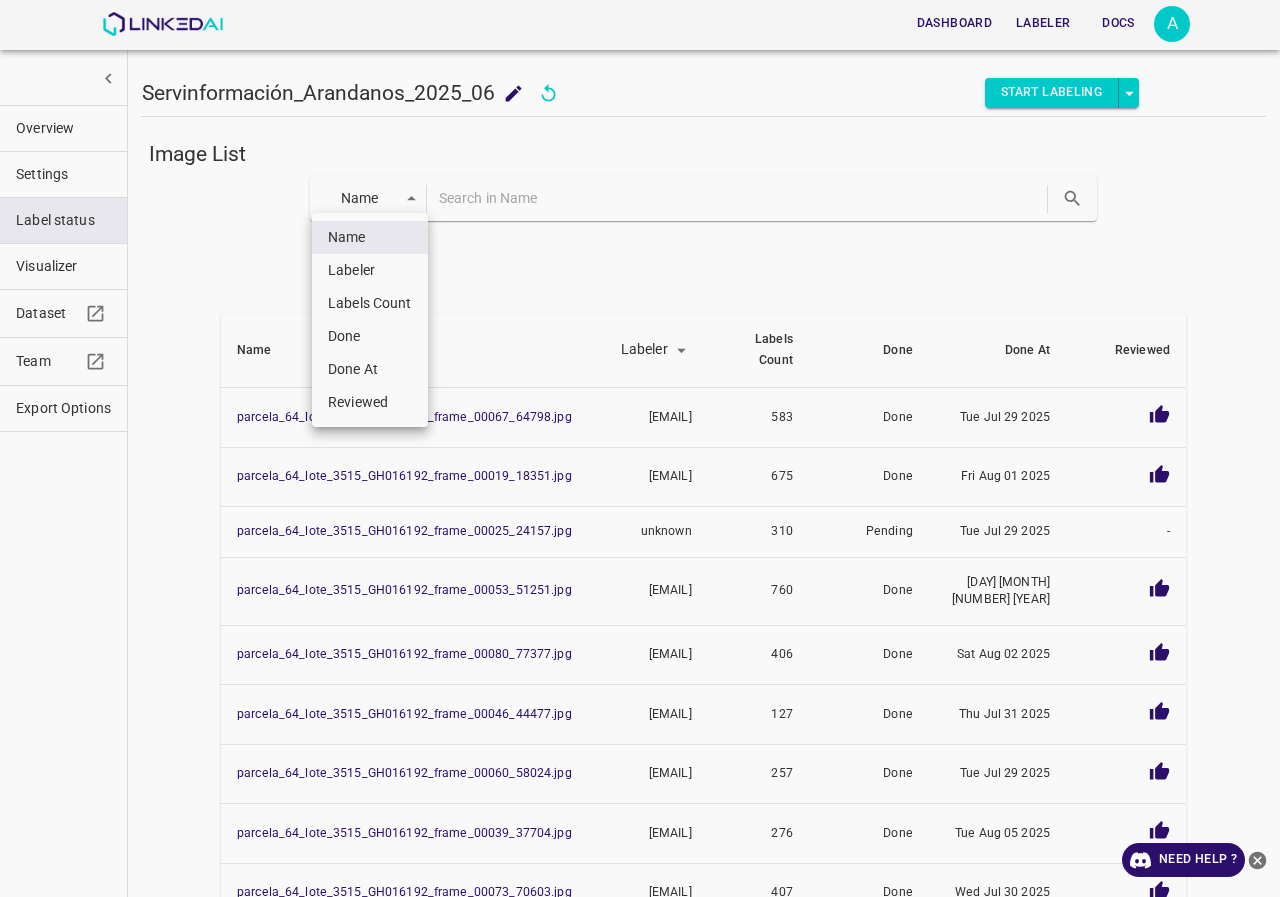 click on "Dashboard Labeler Docs A Servinformación_Arandanos_2025_06 Servinformación_Arandanos_2025_06 Start Labeling Image List Name key Name Labeler labeler Labels Count Done Done At Reviewed parcela_64_lote_3515_GH016192_frame_00067_64798.jpg paulagr369@gmail.com 583 Done Tue Jul 29 2025 parcela_64_lote_3515_GH016192_frame_00019_18351.jpg nanisp37@gmail.com 675 Done Fri Aug 01 2025 parcela_64_lote_3515_GH016192_frame_00025_24157.jpg unknown 310 Pending Tue Jul 29 2025 - parcela_64_lote_3515_GH016192_frame_00053_51251.jpg paulagr369@gmail.com 760 Done Fri Jul 25 2025 parcela_64_lote_3515_GH016192_frame_00080_77377.jpg evaluna9808@hotmail.com 406 Done Sat Aug 02 2025 parcela_64_lote_3515_GH016192_frame_00046_44477.jpg allugole2013@gmail.com 127 Done Thu Jul 31 2025 parcela_64_lote_3515_GH016192_frame_00060_58024.jpg molinamarly@hotmail.com 257 Done Tue Jul 29 2025 parcela_64_lote_3515_GH016192_frame_00039_37704.jpg nanisp37@gmail.com 276 Done Tue Aug 05 2025 parcela_64_lote_3515_GH016192_frame_00073_70603.jpg 407 10" at bounding box center (640, 448) 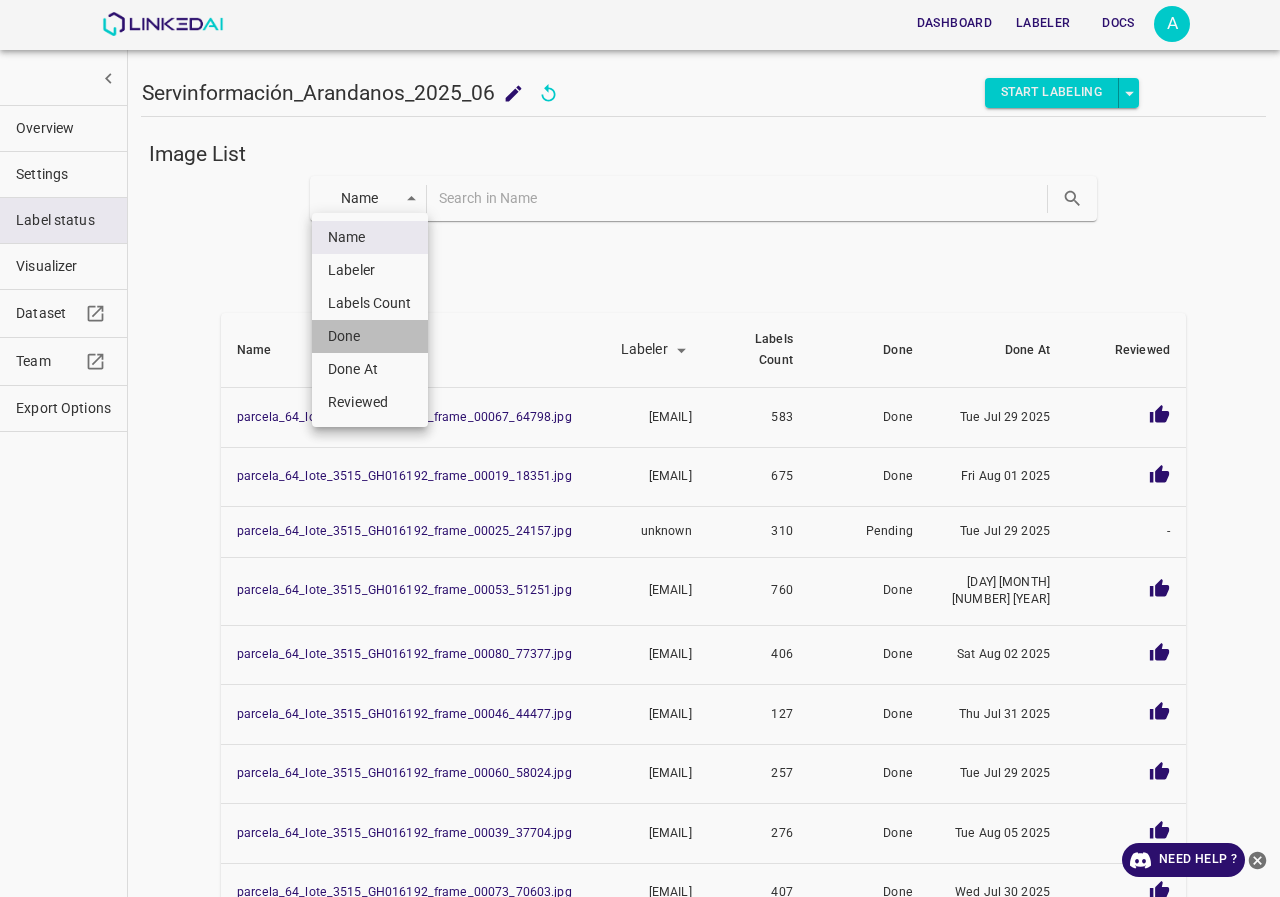 click on "Done" at bounding box center (370, 336) 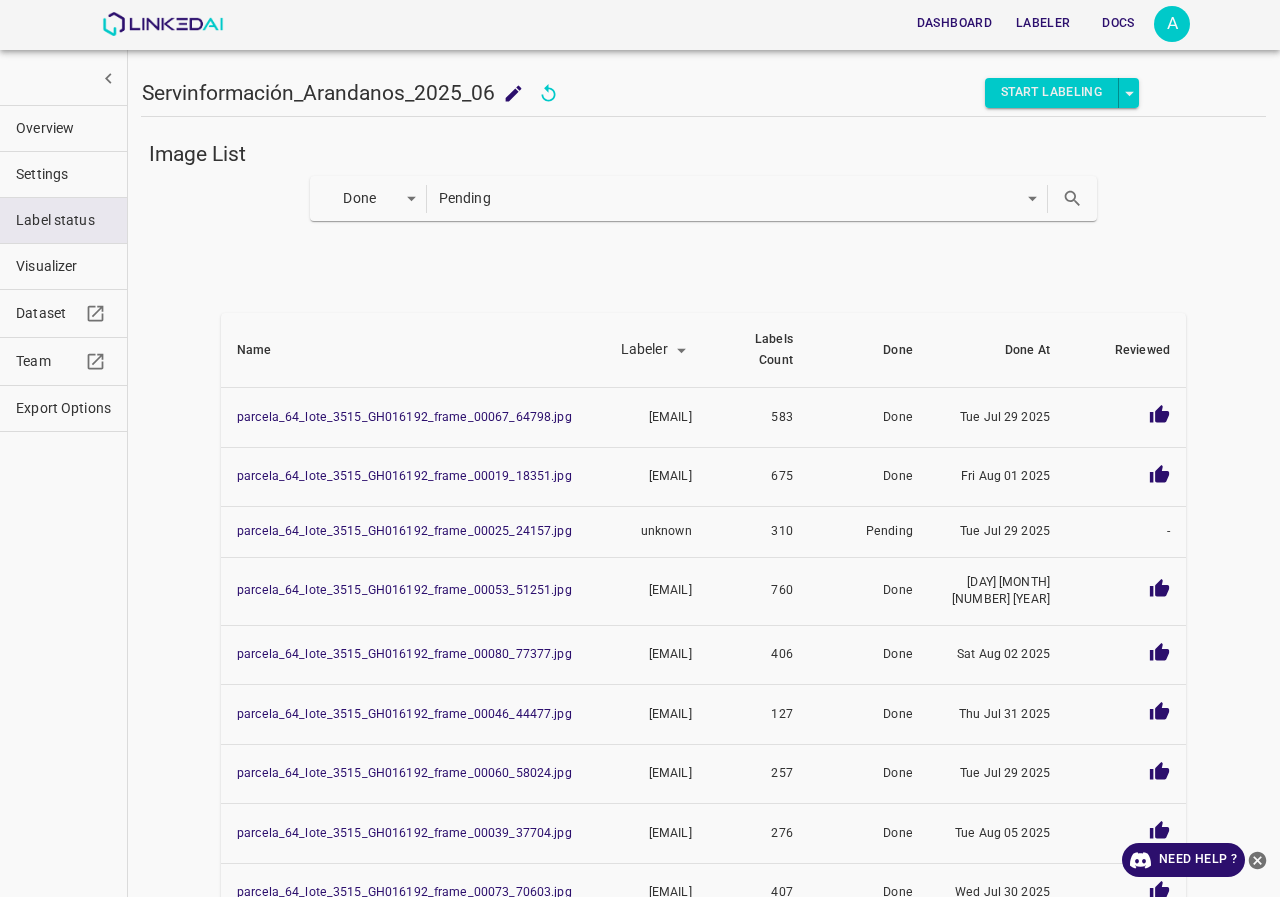 click on "Overview" at bounding box center (63, 128) 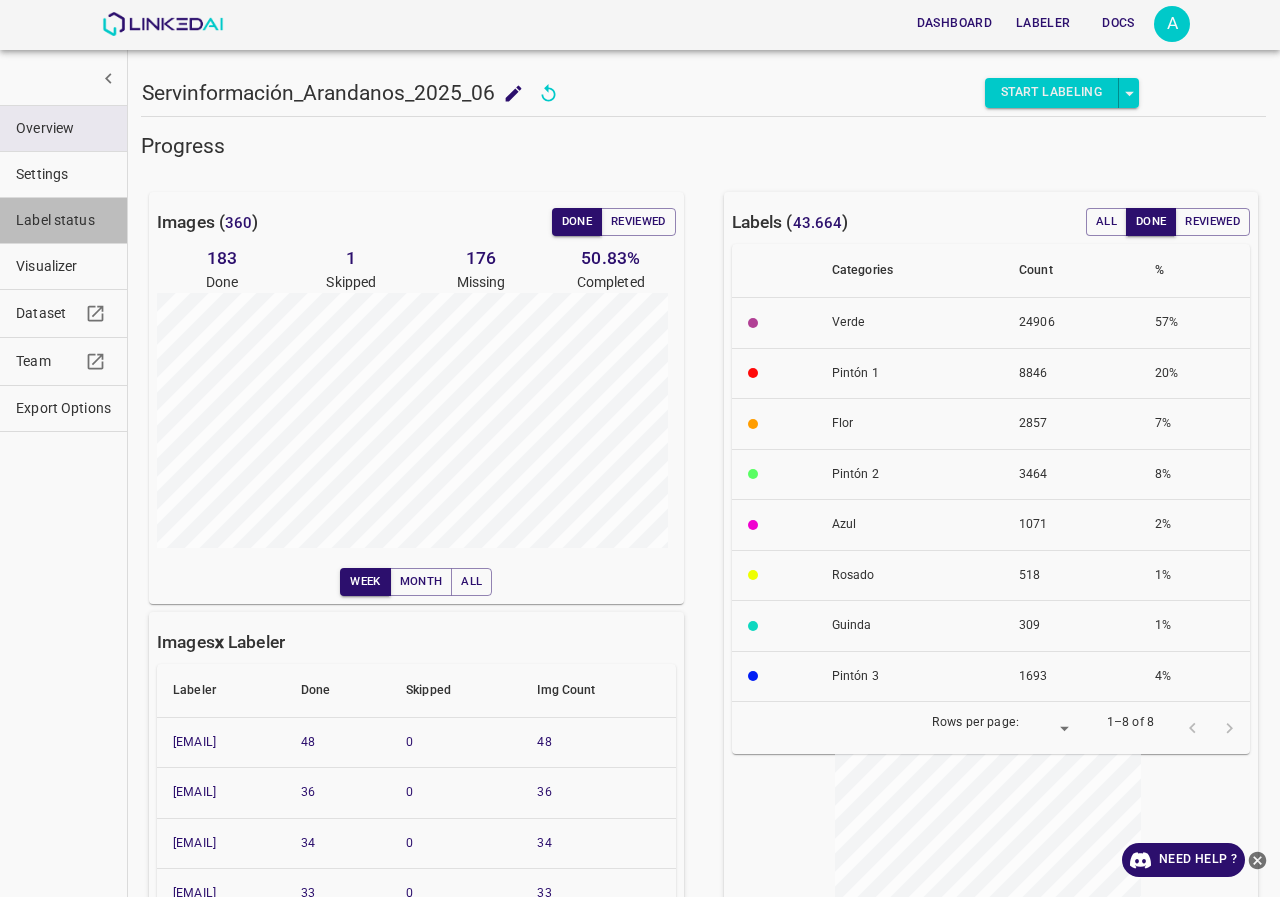 click on "Label status" at bounding box center [63, 220] 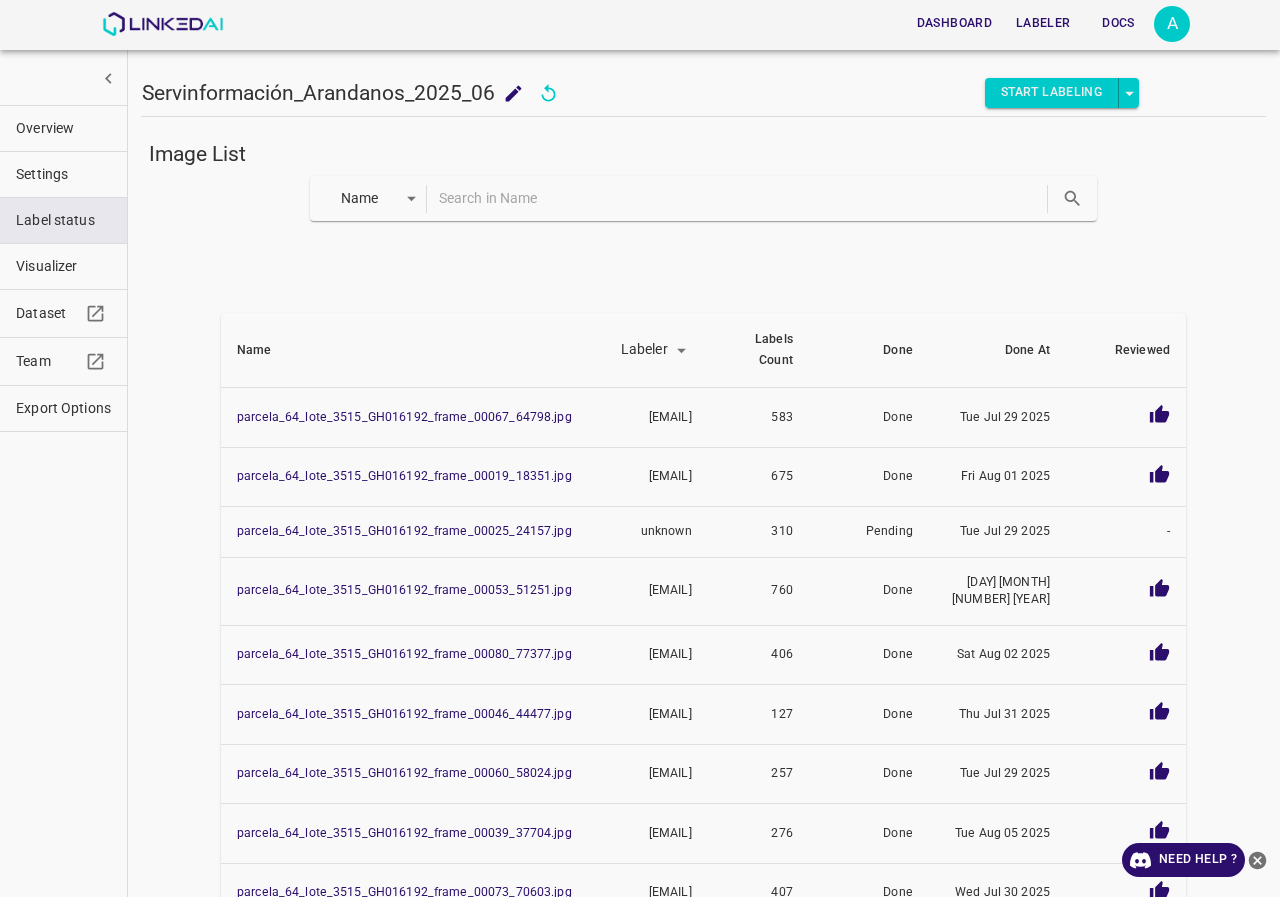 click on "Dashboard Labeler Docs A Servinformación_Arandanos_2025_06 Servinformación_Arandanos_2025_06 Start Labeling Image List Name key Name Labeler labeler Labels Count Done Done At Reviewed parcela_64_lote_3515_GH016192_frame_00067_64798.jpg paulagr369@gmail.com 583 Done Tue Jul 29 2025 parcela_64_lote_3515_GH016192_frame_00019_18351.jpg nanisp37@gmail.com 675 Done Fri Aug 01 2025 parcela_64_lote_3515_GH016192_frame_00025_24157.jpg unknown 310 Pending Tue Jul 29 2025 - parcela_64_lote_3515_GH016192_frame_00053_51251.jpg paulagr369@gmail.com 760 Done Fri Jul 25 2025 parcela_64_lote_3515_GH016192_frame_00080_77377.jpg evaluna9808@hotmail.com 406 Done Sat Aug 02 2025 parcela_64_lote_3515_GH016192_frame_00046_44477.jpg allugole2013@gmail.com 127 Done Thu Jul 31 2025 parcela_64_lote_3515_GH016192_frame_00060_58024.jpg molinamarly@hotmail.com 257 Done Tue Jul 29 2025 parcela_64_lote_3515_GH016192_frame_00039_37704.jpg nanisp37@gmail.com 276 Done Tue Aug 05 2025 parcela_64_lote_3515_GH016192_frame_00073_70603.jpg 407 10" at bounding box center [640, 448] 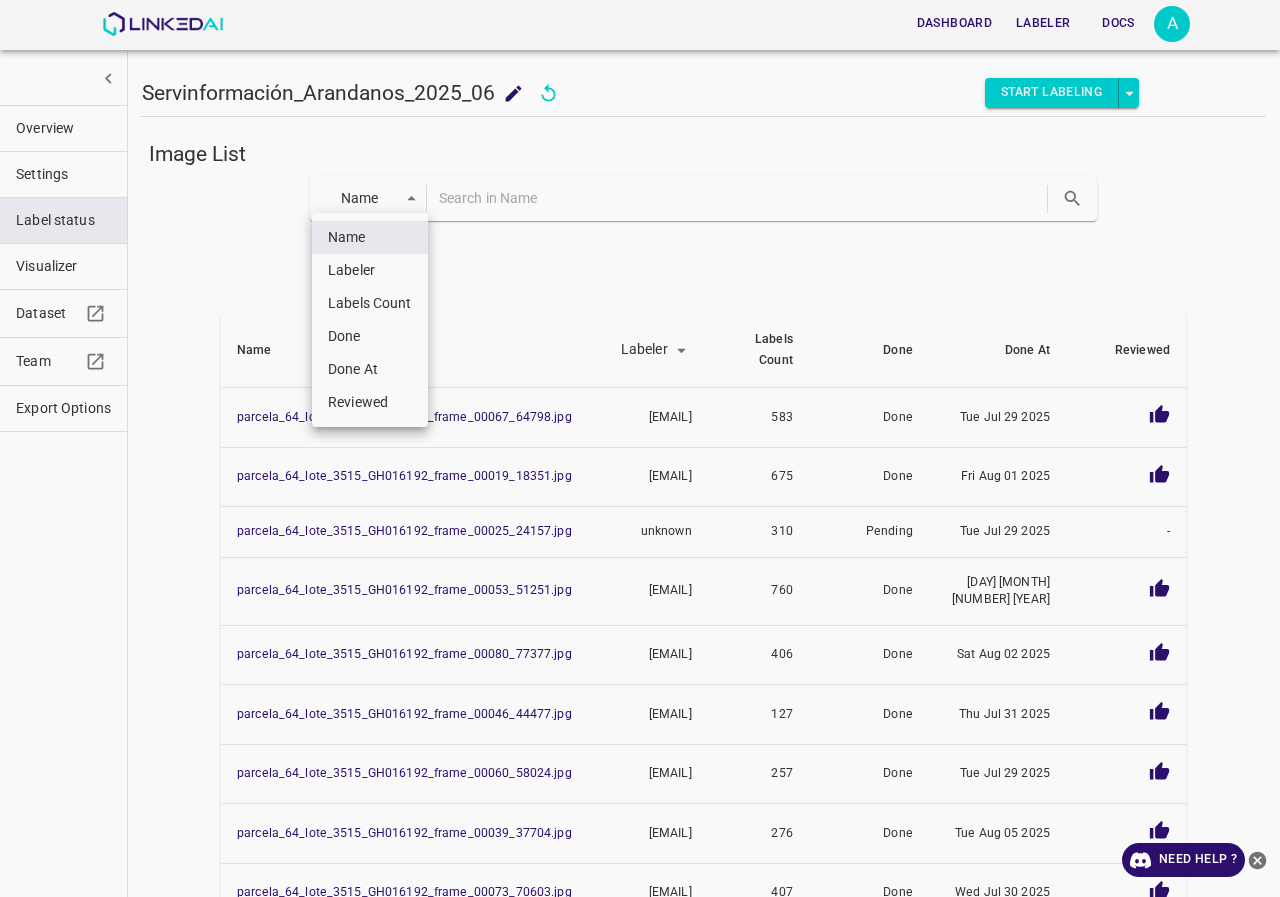click on "Done" at bounding box center (370, 336) 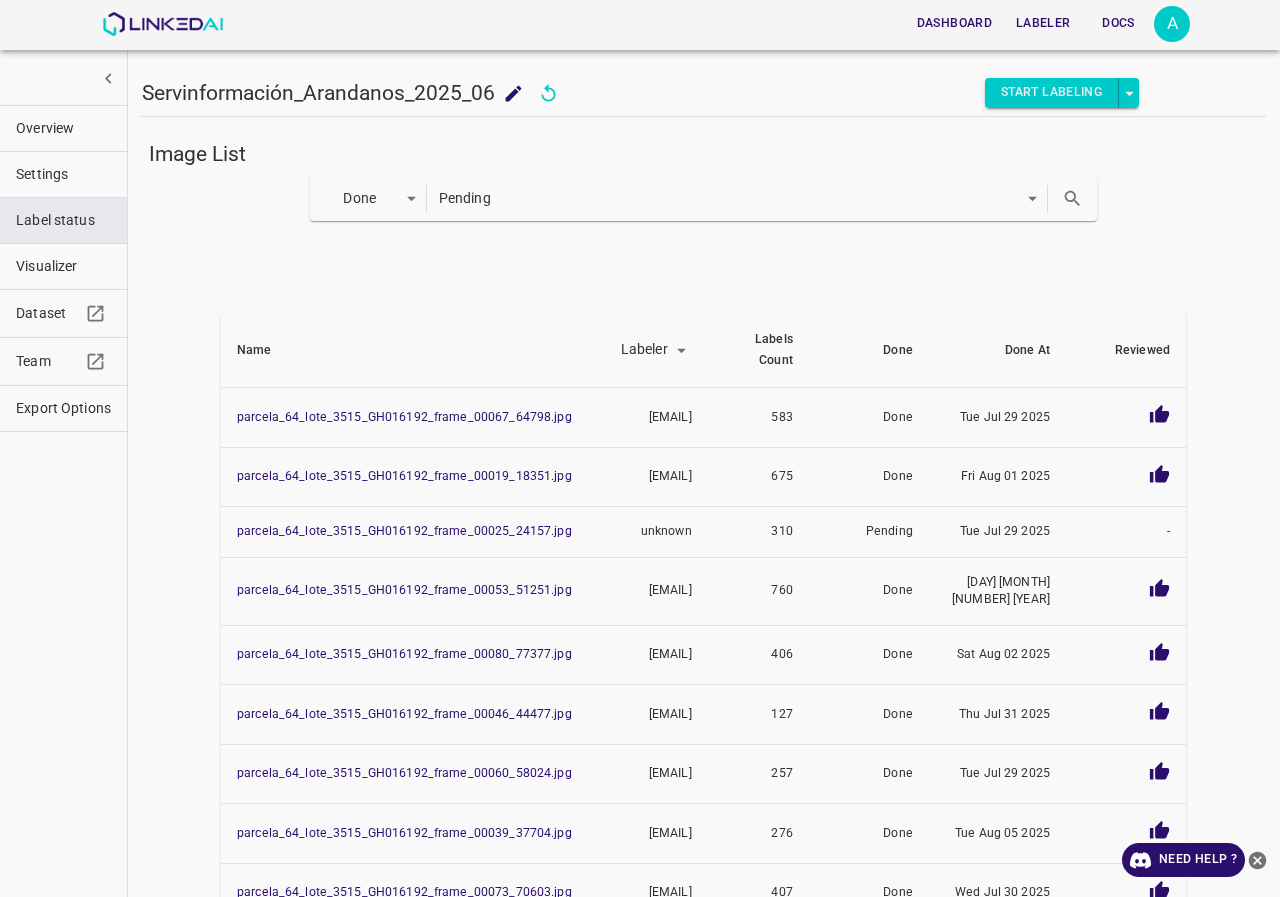 click 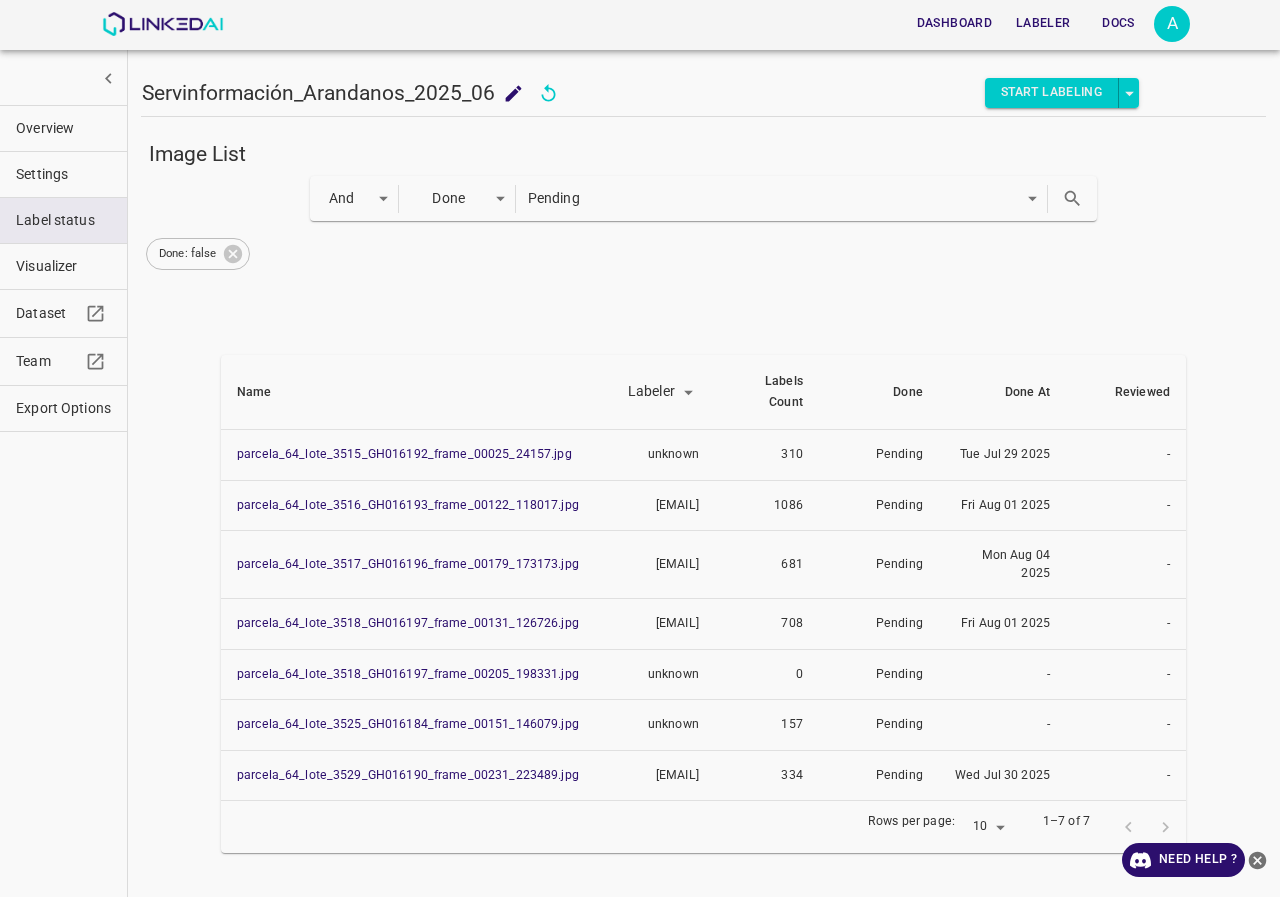 drag, startPoint x: 1260, startPoint y: 865, endPoint x: 1244, endPoint y: 826, distance: 42.154476 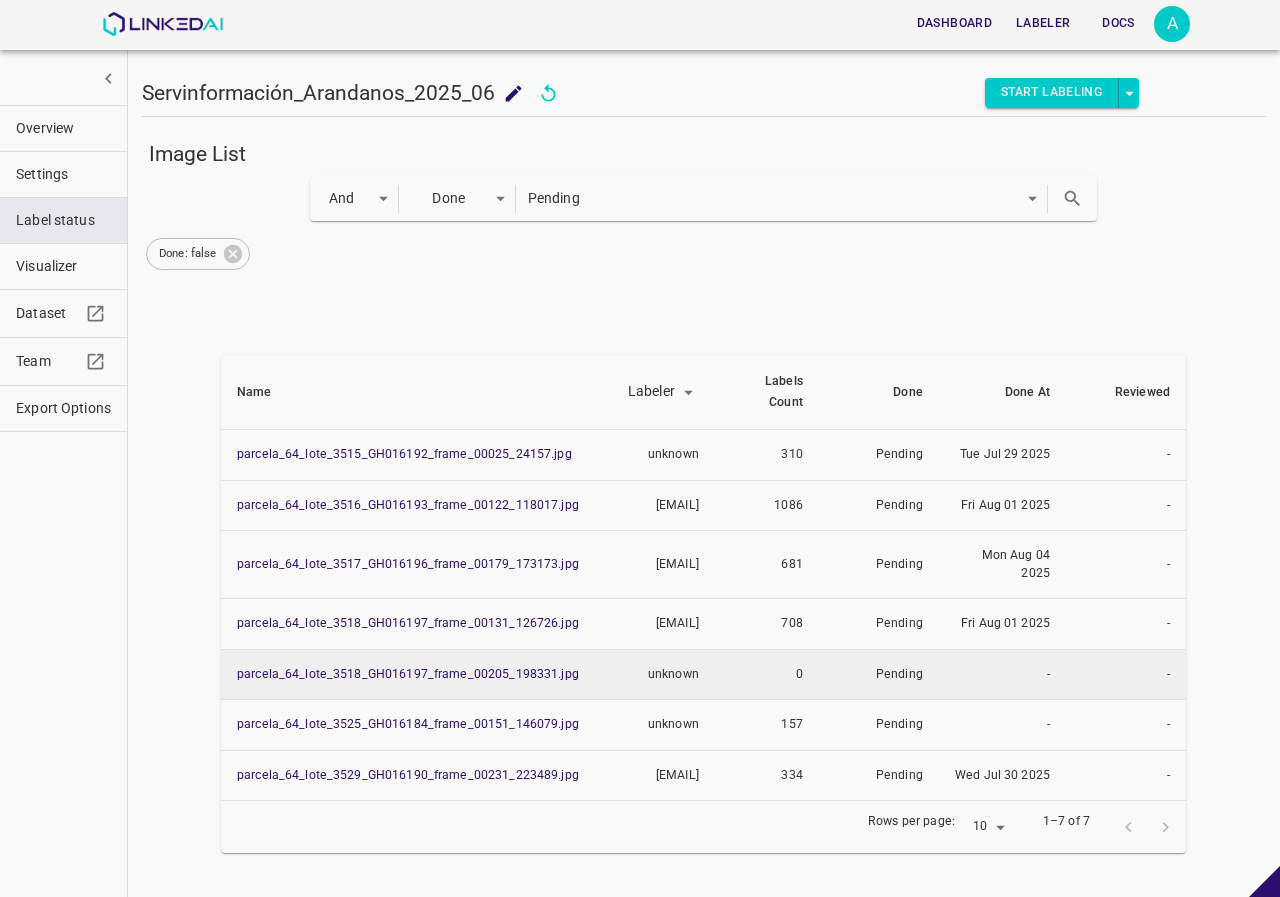 scroll, scrollTop: 104, scrollLeft: 0, axis: vertical 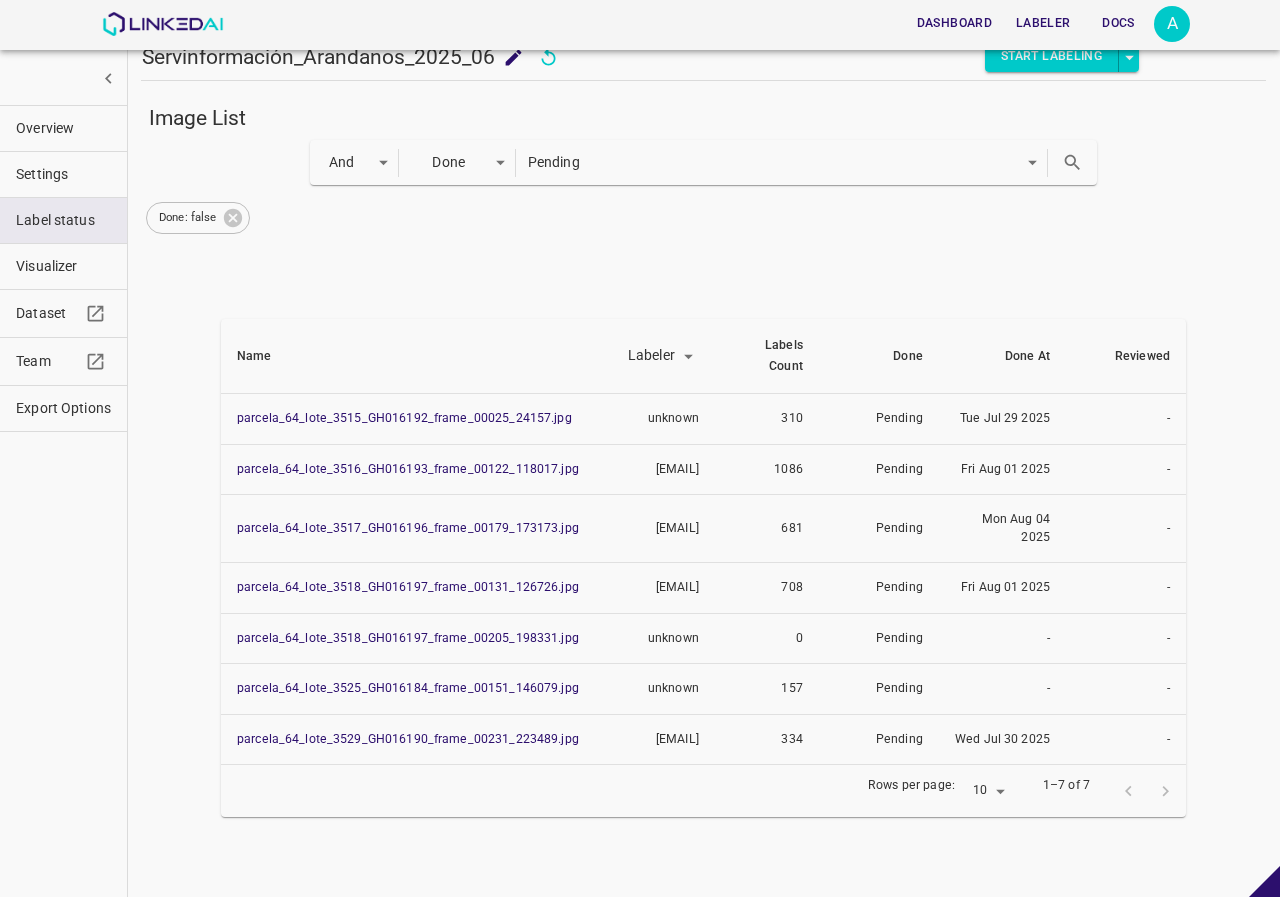 click on "Dashboard Labeler Docs A" at bounding box center (646, 24) 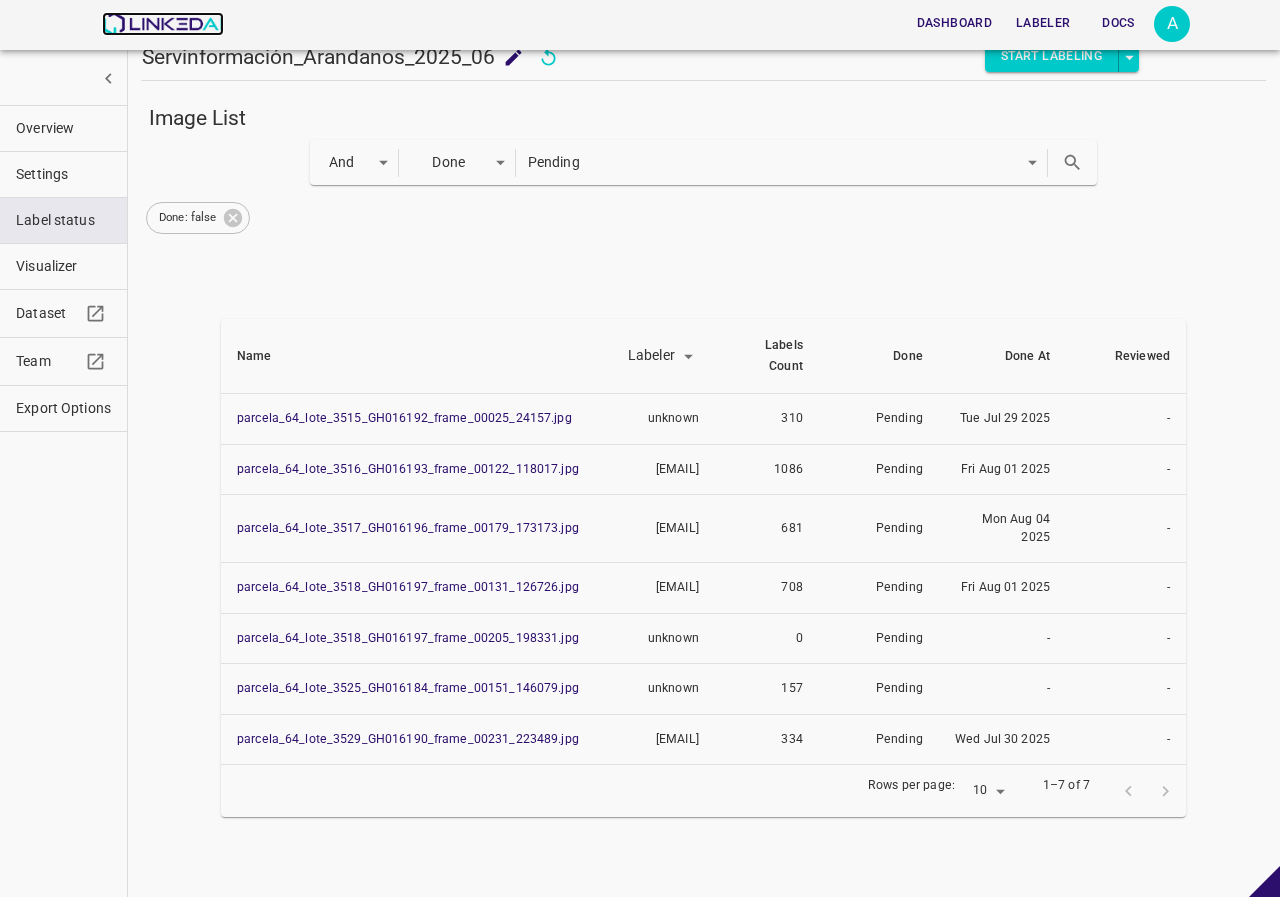 click at bounding box center (162, 24) 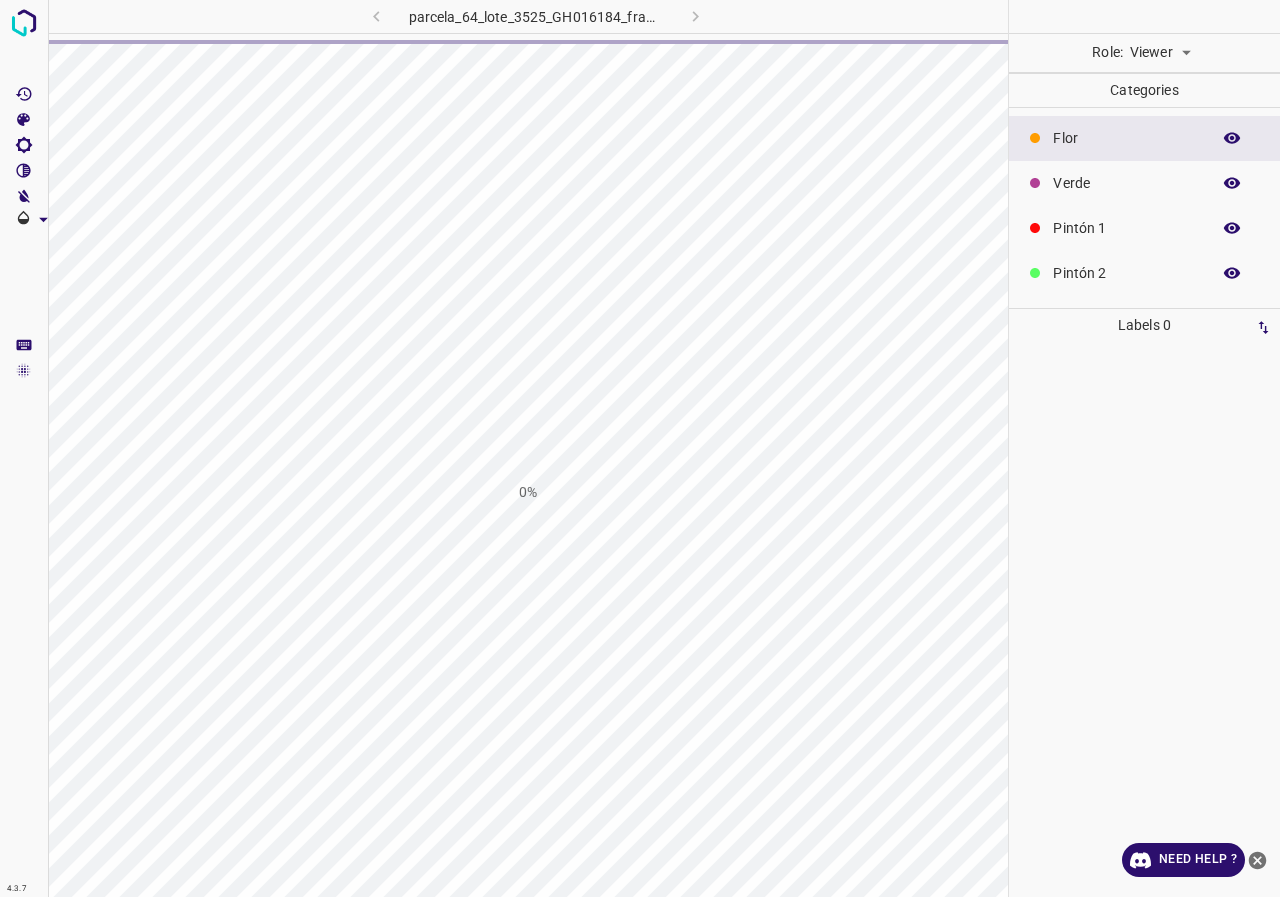 scroll, scrollTop: 0, scrollLeft: 0, axis: both 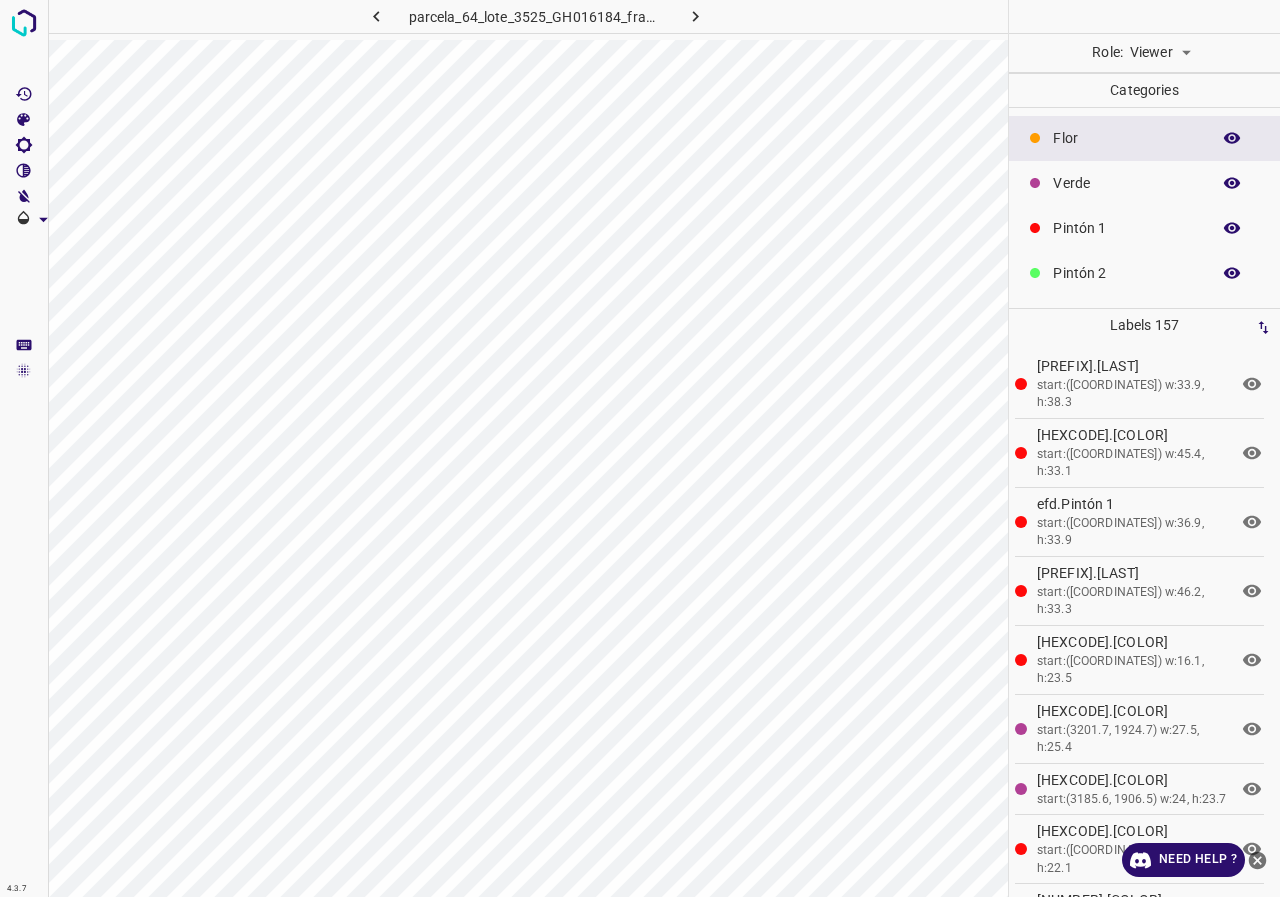 click on "Role: Viewer viewer Categories Flor Verde Pintón 1 Pintón 2 Pintón 3 Rosado Guinda Azul Labels   157 [HEXCODE].[COLOR]
start:([COORDINATES])
w:33.9, h:38.3
[HEXCODE].[COLOR]
start:([COORDINATES])
w:45.4, h:33.1
[HEXCODE].[COLOR]
start:([COORDINATES])
w:36.9, h:33.9
[HEXCODE].[COLOR]
start:([COORDINATES])
w:46.2, h:33.3
[HEXCODE].[COLOR]
start:([COORDINATES])
w:16.1, h:23.5
[HEXCODE].[COLOR]
start:([COORDINATES])
w:27.5, h:25.4
[HEXCODE].[COLOR]
start:([COORDINATES])
w:24, h:23.7
[HEXCODE].[COLOR]
start:([COORDINATES])
w:30.9, h:22.1
[HEXCODE].[COLOR]
start:([COORDINATES])
w:29.2, h:25.7
[HEXCODE].[COLOR]
start:([COORDINATES])
w:34.4, h:25.7
[HEXCODE].[COLOR]
start:([COORDINATES])
w:23.2, h:17.7
[HEXCODE].[COLOR] [HEXCODE].[COLOR] [HEXCODE].[COLOR] [HEXCODE].[COLOR]" at bounding box center [640, 448] 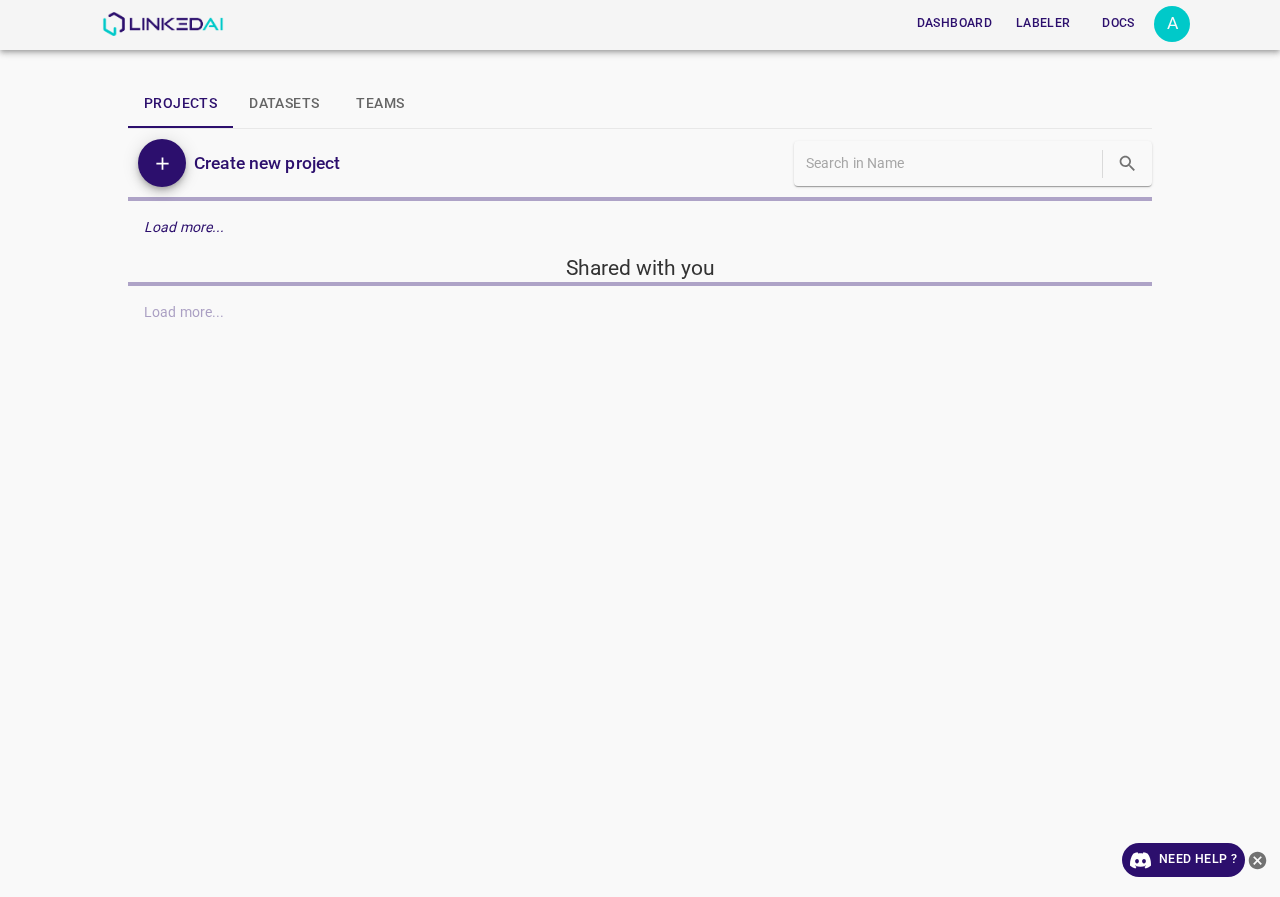 scroll, scrollTop: 0, scrollLeft: 0, axis: both 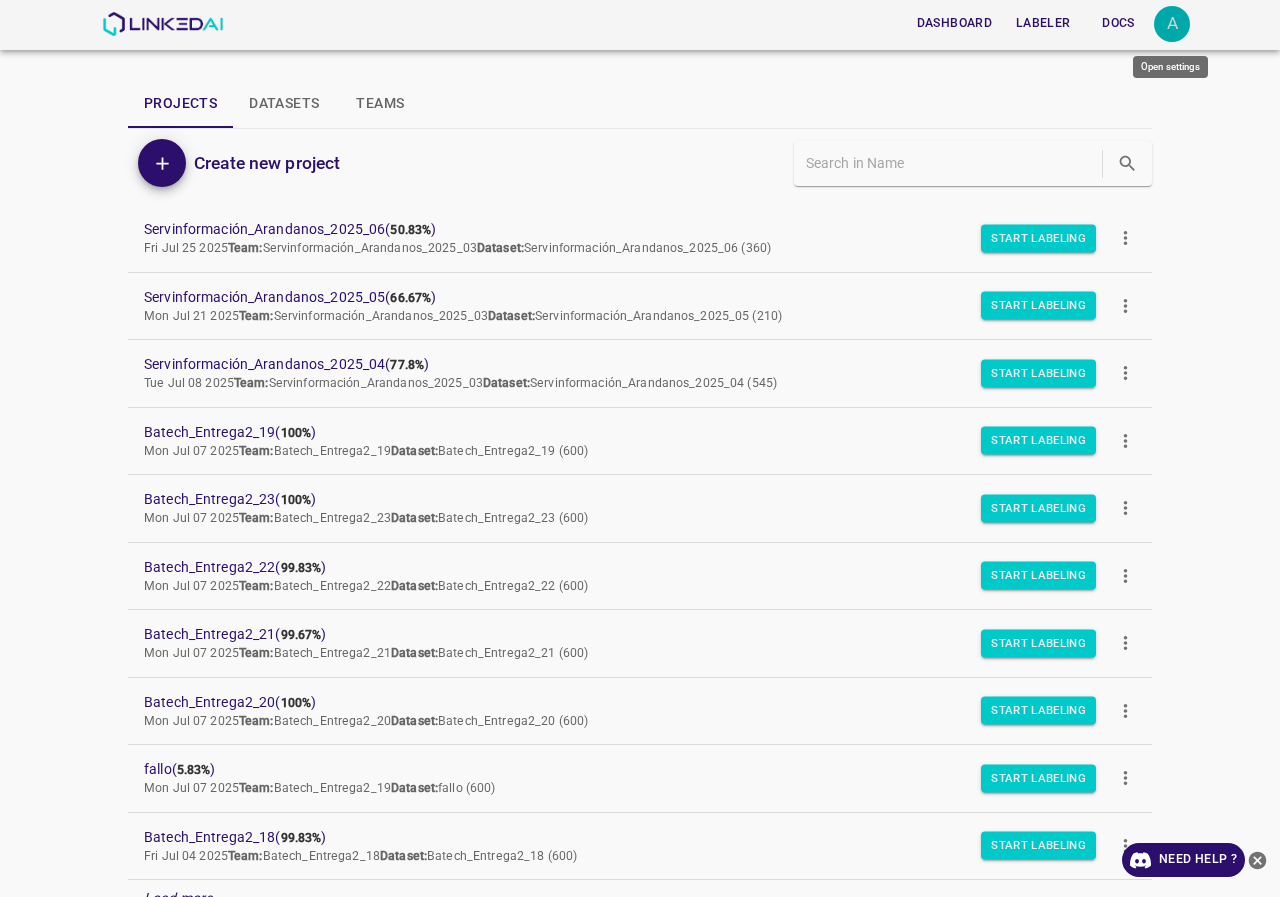click on "A" at bounding box center [1172, 24] 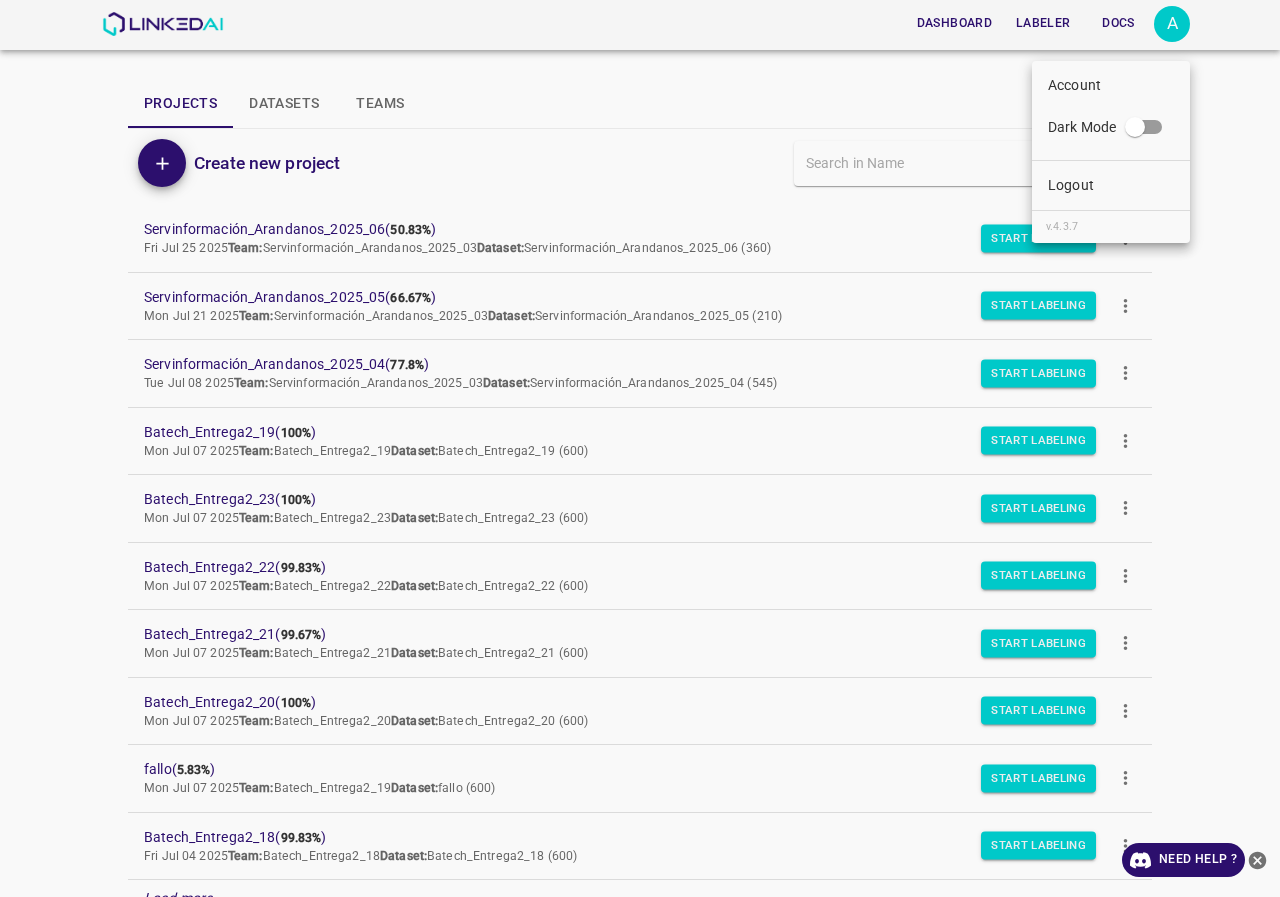 click at bounding box center [640, 448] 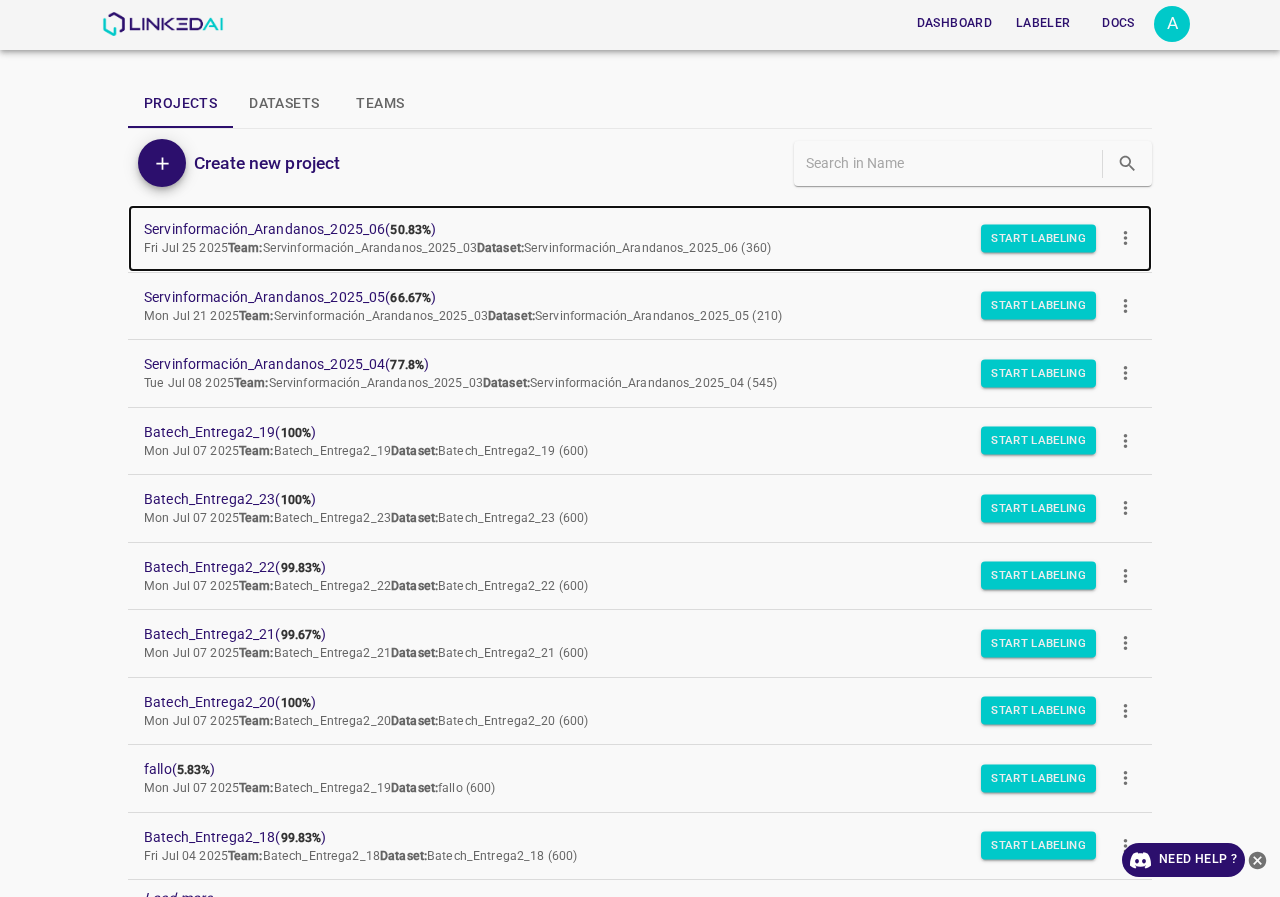 click on "Servinformación_Arandanos_2025_06  ( 50.83% )" at bounding box center [624, 229] 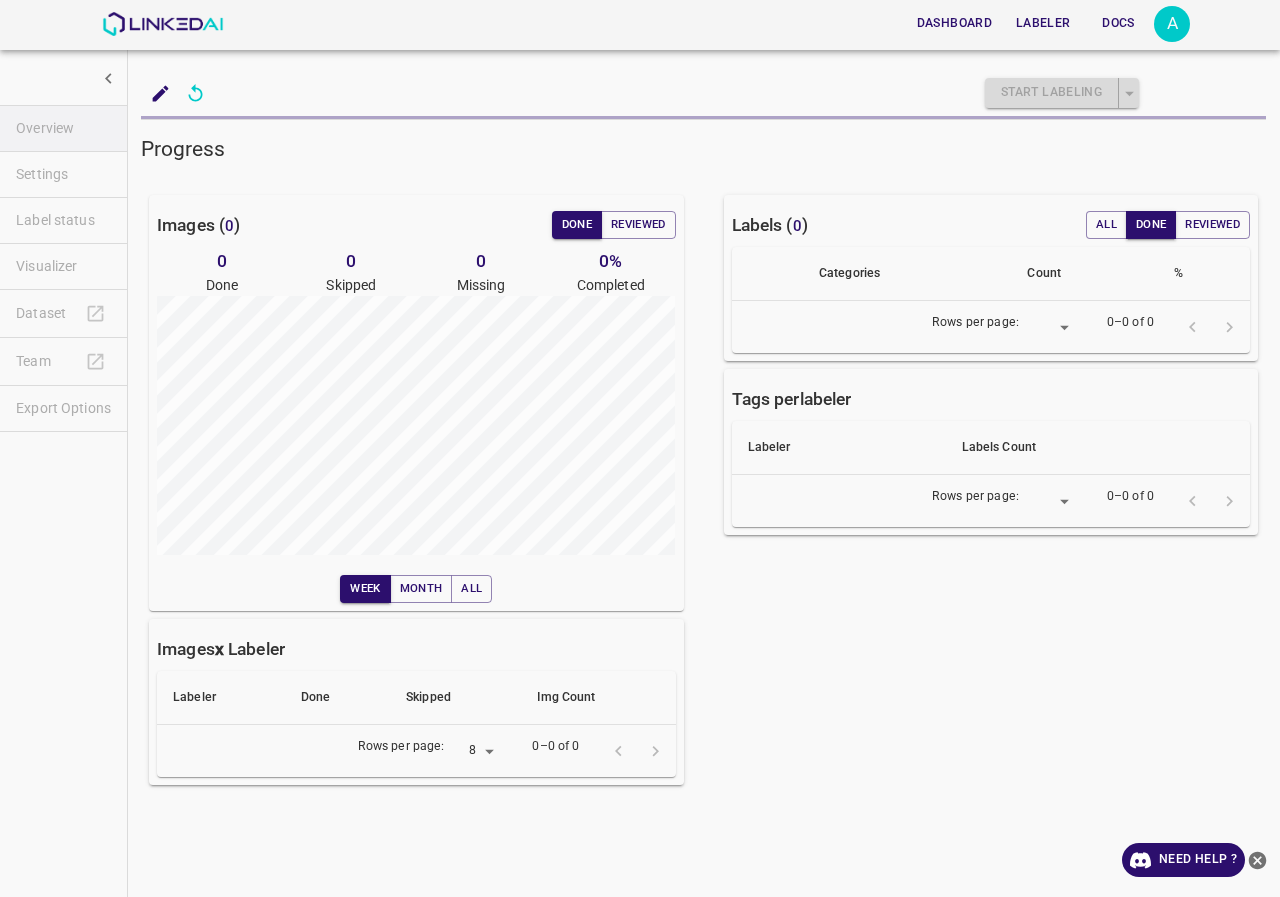 scroll, scrollTop: 0, scrollLeft: 0, axis: both 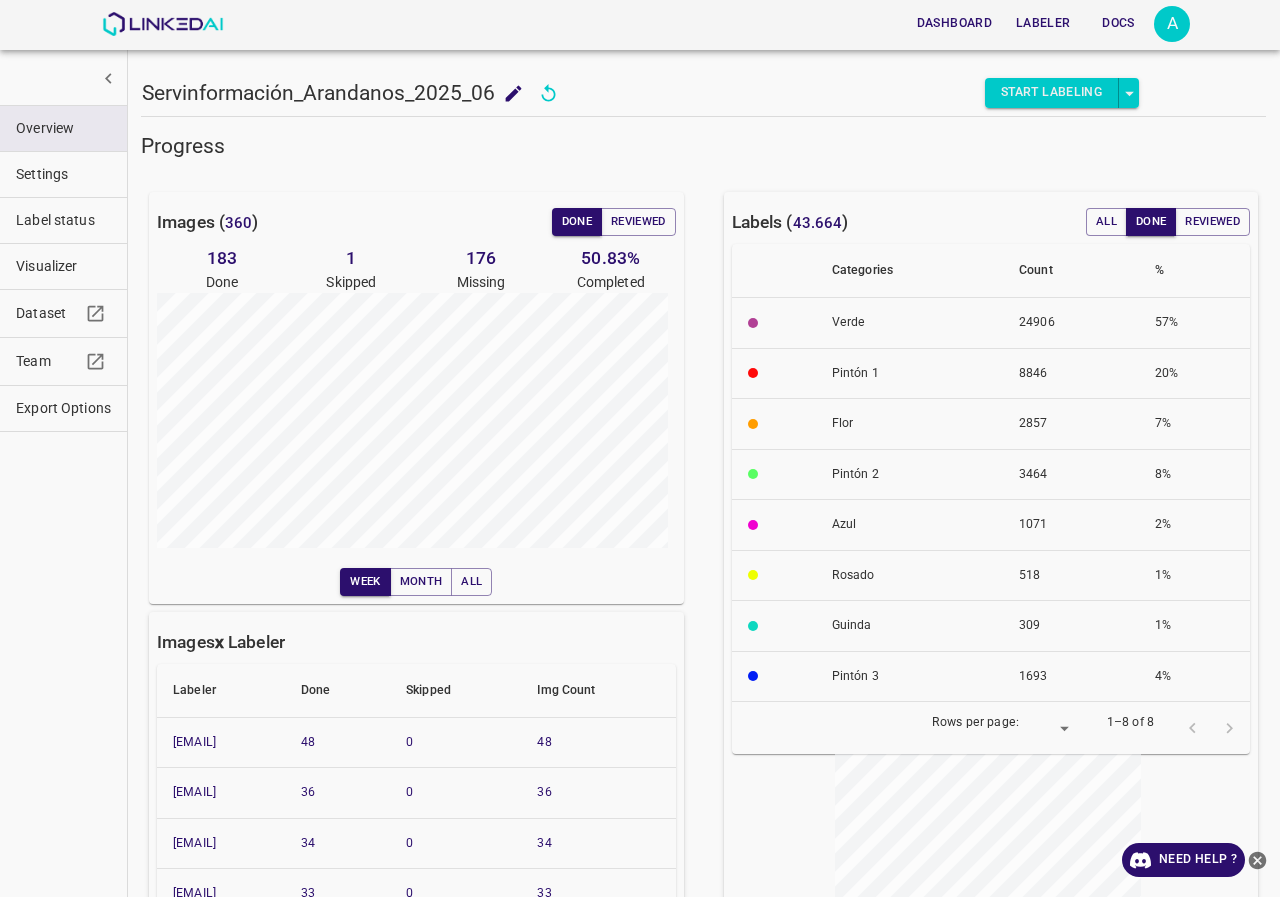 click on "Label status" at bounding box center (63, 220) 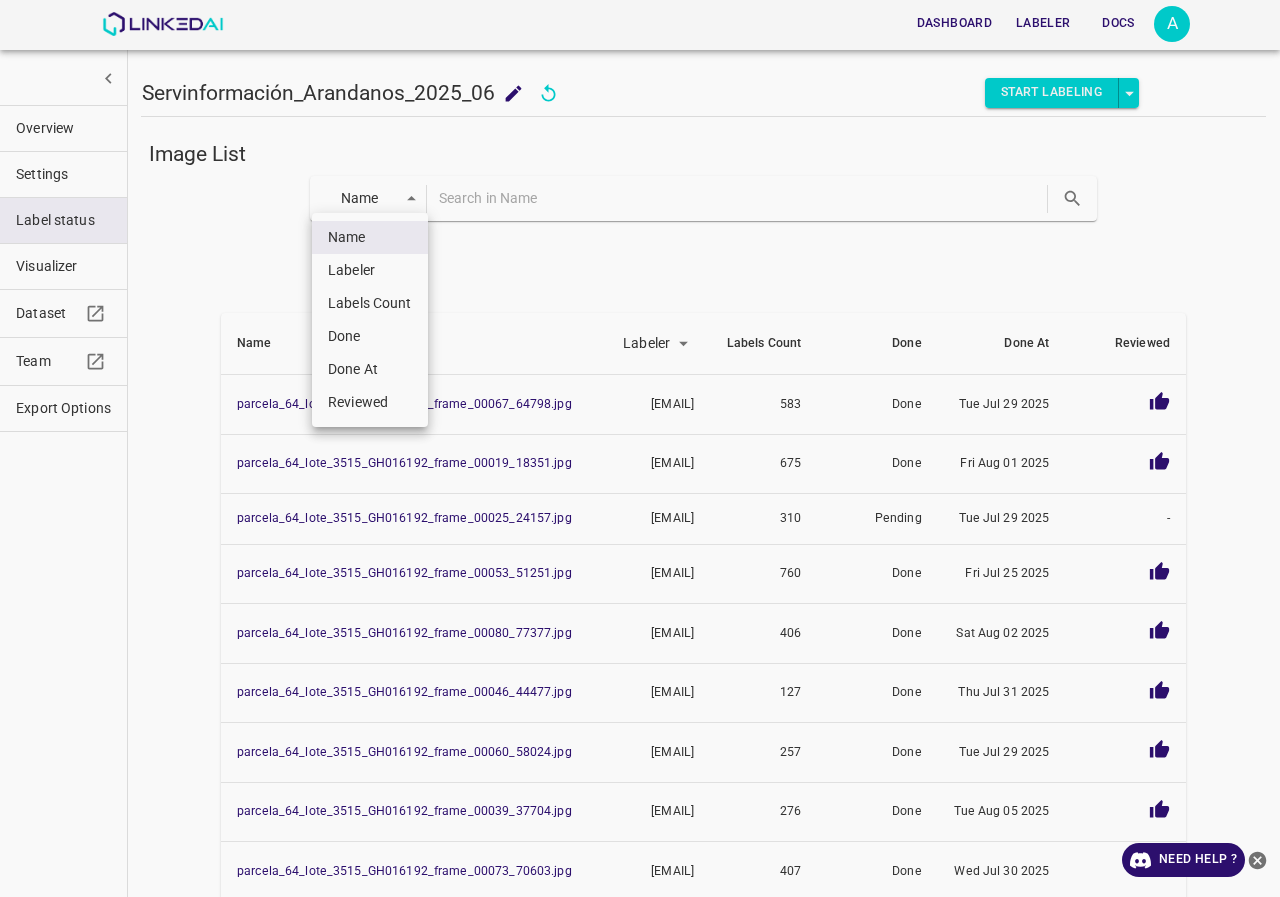 click on "Dashboard Labeler Docs A Servinformación_Arandanos_2025_06 Servinformación_Arandanos_2025_06 Start Labeling Image List Name key Name Labeler labeler Labels Count Done Done At Reviewed parcela_64_lote_3515_GH016192_frame_00067_64798.jpg paulagr369@gmail.com 583 Done Tue Jul 29 2025 parcela_64_lote_3515_GH016192_frame_00019_18351.jpg nanisp37@gmail.com 675 Done Fri Aug 01 2025 parcela_64_lote_3515_GH016192_frame_00025_24157.jpg angelamar0593@gmail.com 310 Pending Tue Jul 29 2025 - parcela_64_lote_3515_GH016192_frame_00053_51251.jpg paulagr369@gmail.com 760 Done Fri Jul 25 2025 parcela_64_lote_3515_GH016192_frame_00080_77377.jpg evaluna9808@hotmail.com 406 Done Sat Aug 02 2025 parcela_64_lote_3515_GH016192_frame_00046_44477.jpg allugole2013@gmail.com 127 Done Thu Jul 31 2025 parcela_64_lote_3515_GH016192_frame_00060_58024.jpg molinamarly@hotmail.com 257 Done Tue Jul 29 2025 parcela_64_lote_3515_GH016192_frame_00039_37704.jpg nanisp37@gmail.com 276 Done Tue Aug 05 2025 angelamar0593@gmail.com 407 Done 860 Done" at bounding box center [640, 448] 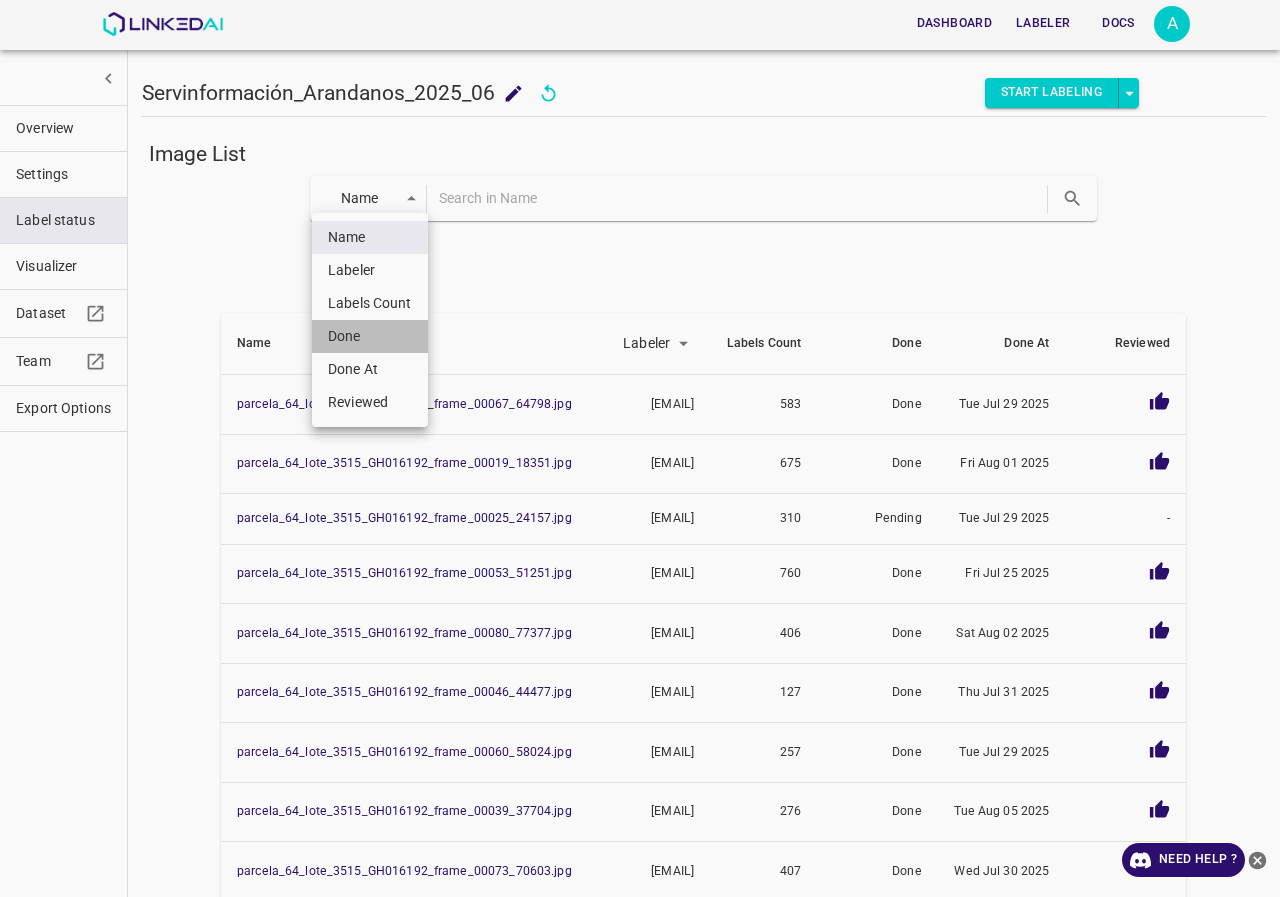 click on "Done" at bounding box center [370, 336] 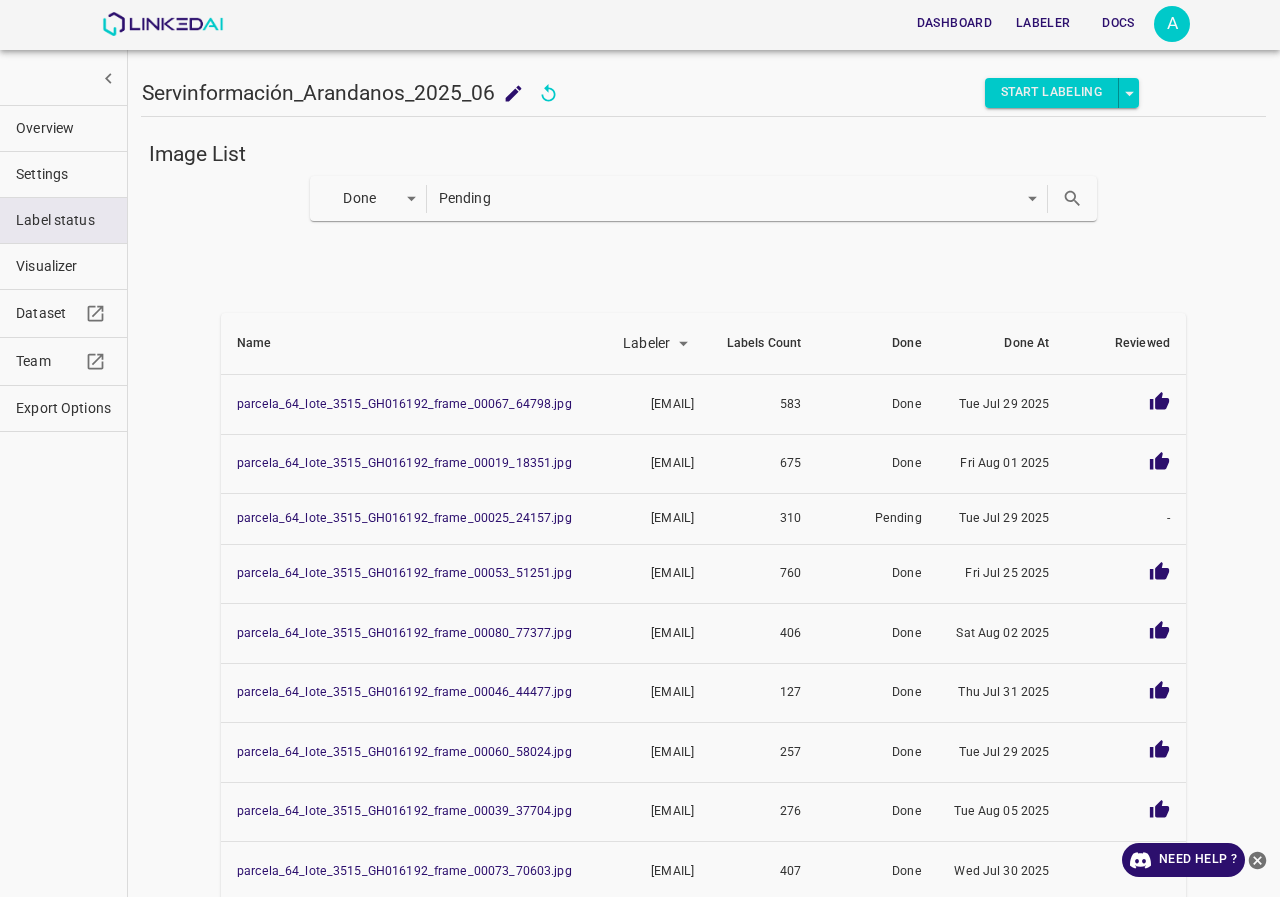 click 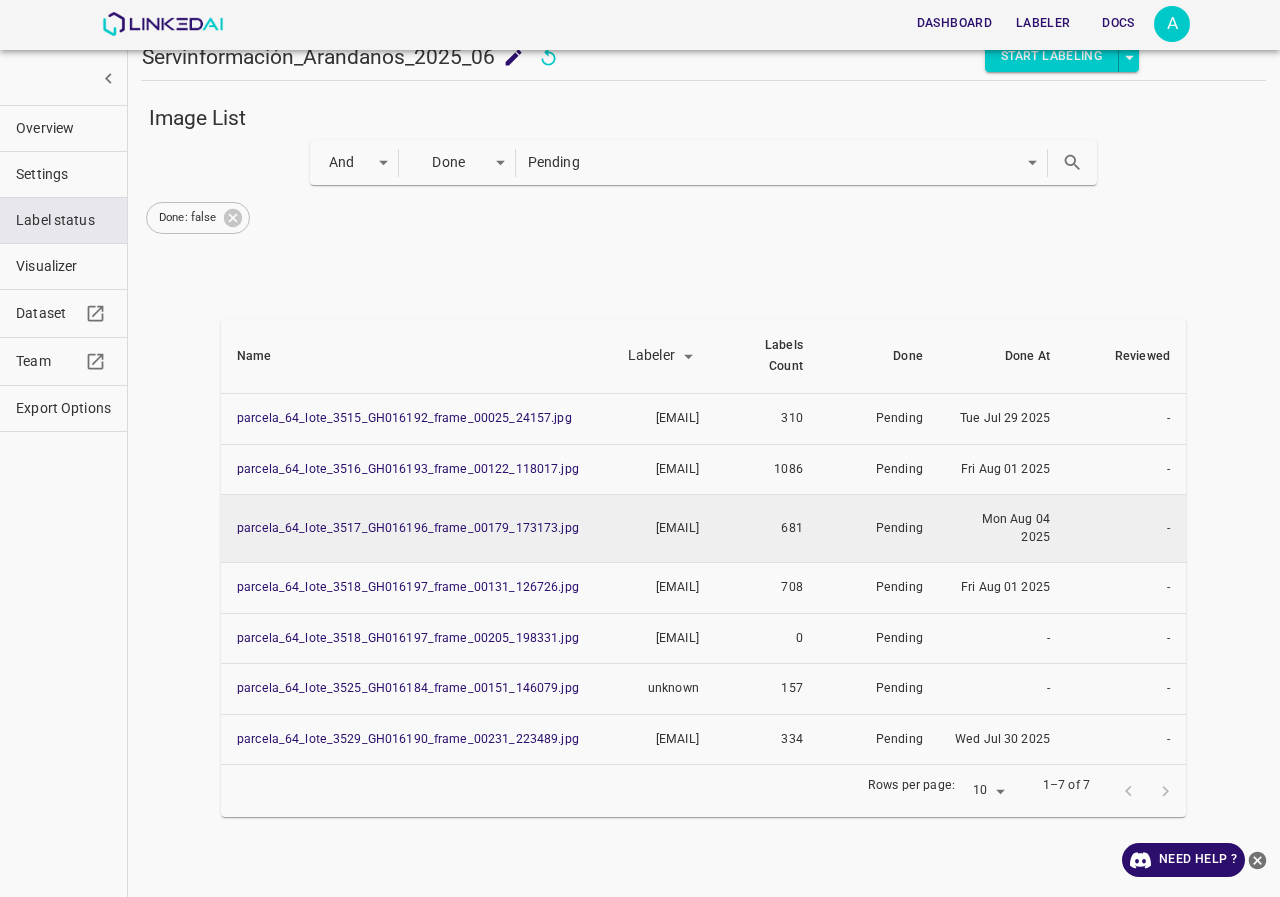 scroll, scrollTop: 104, scrollLeft: 0, axis: vertical 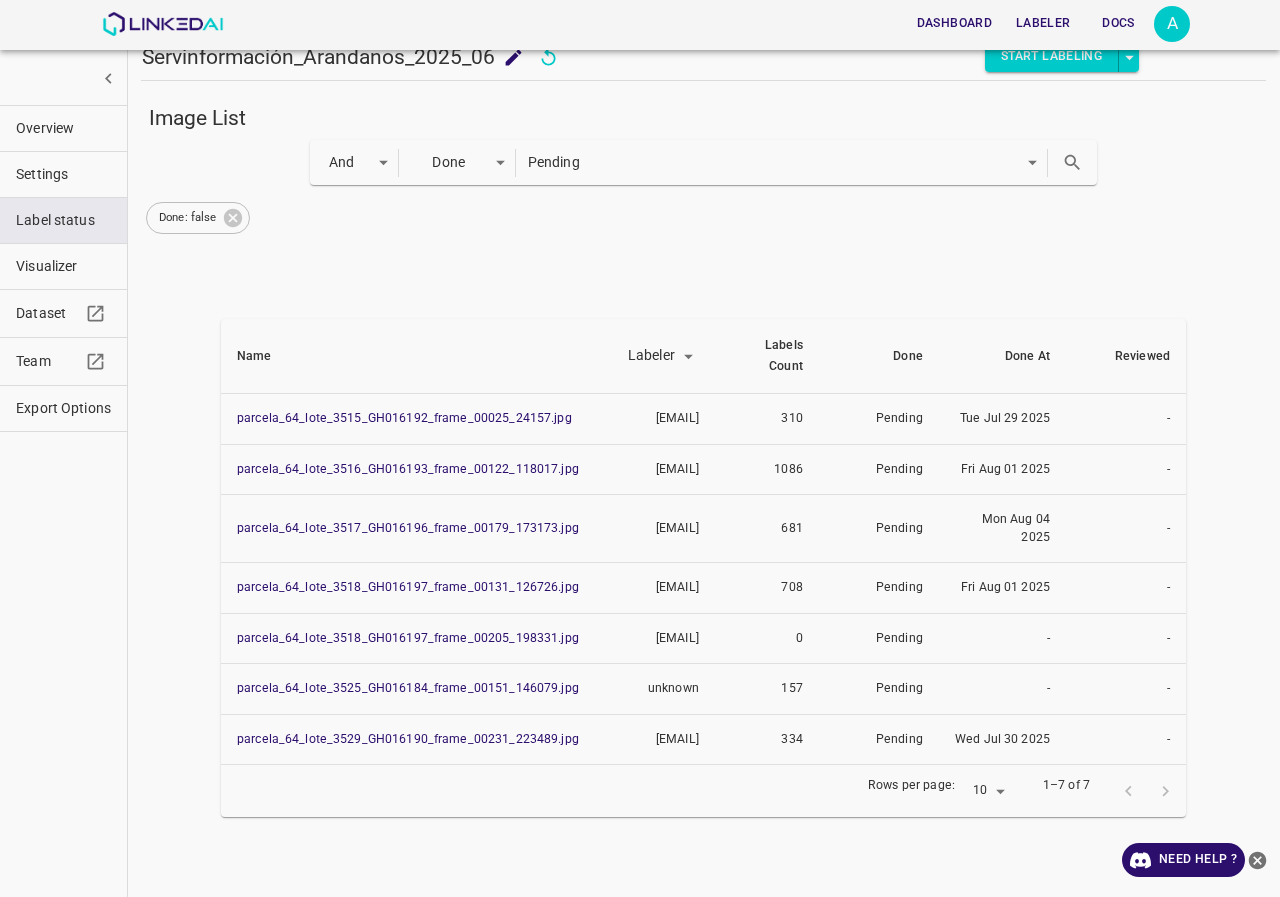 click at bounding box center (1147, 791) 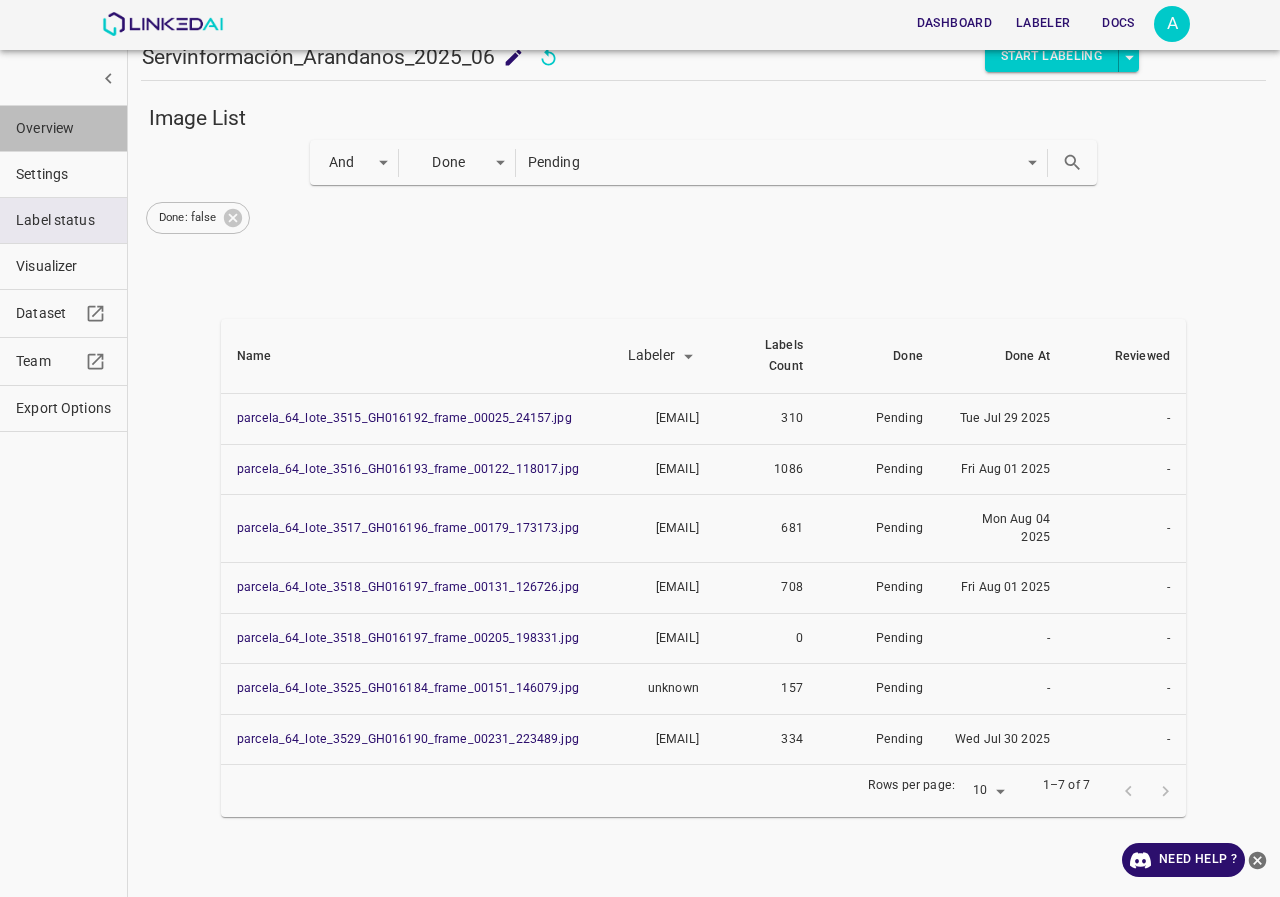 click on "Overview" at bounding box center (63, 128) 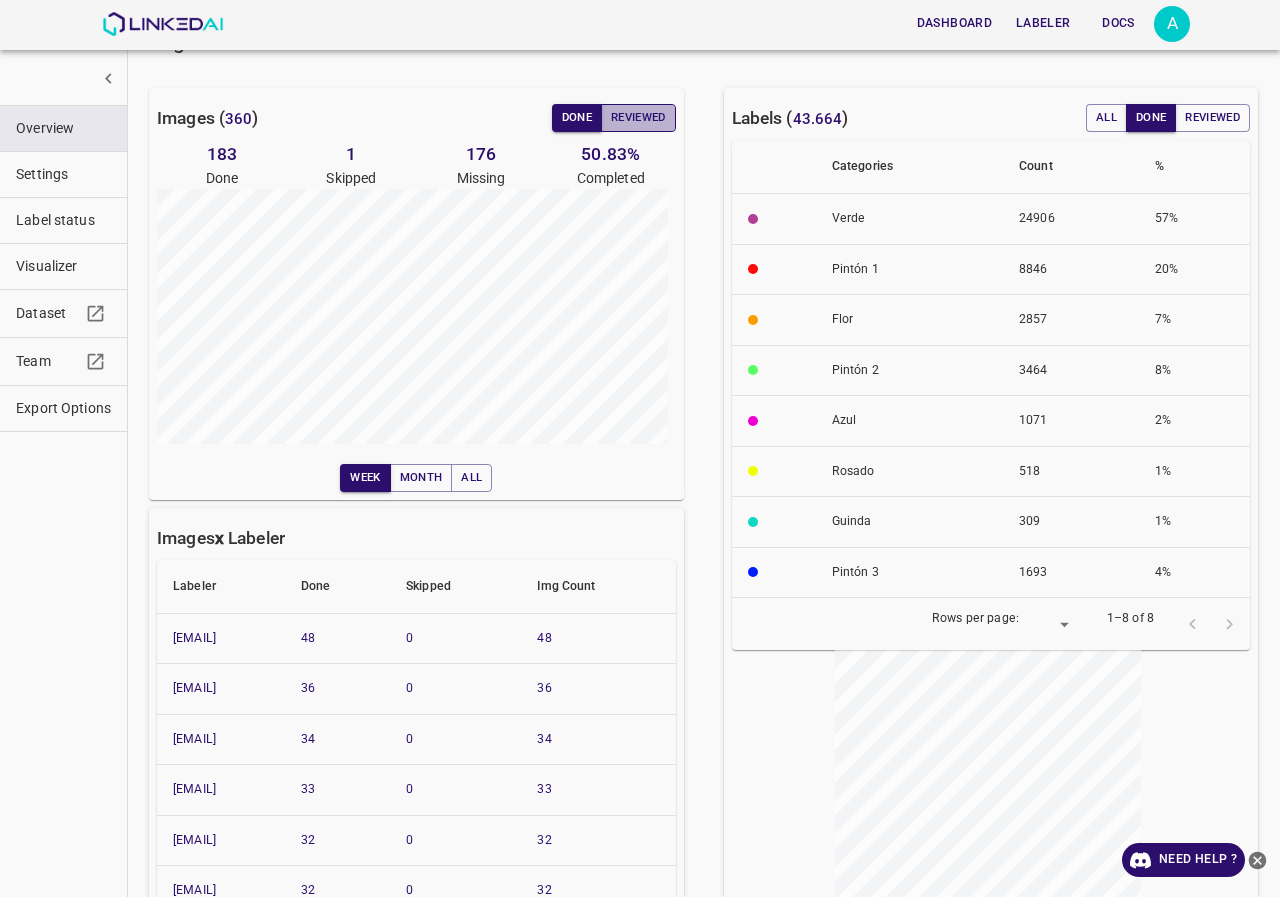 click on "Reviewed" at bounding box center (638, 118) 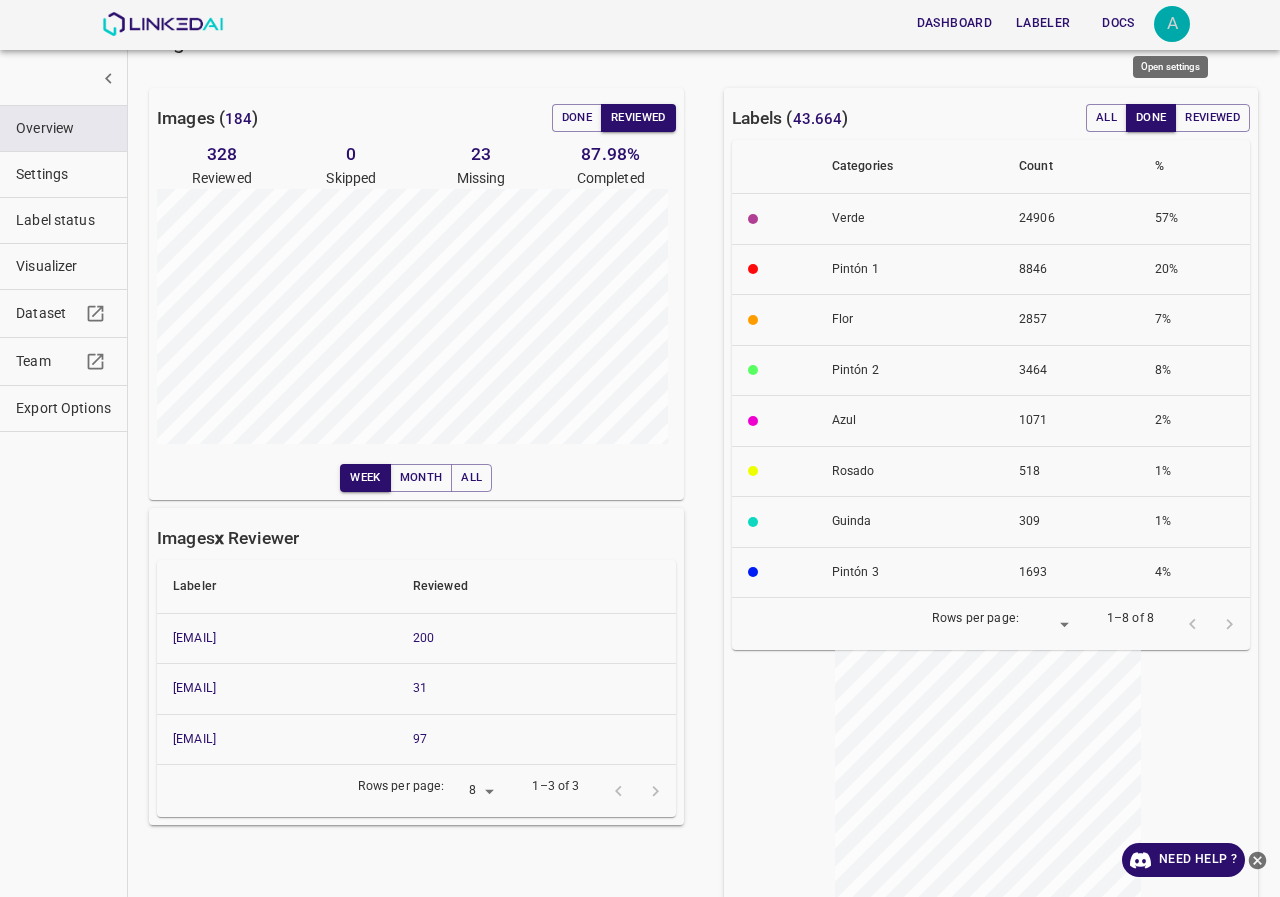 click on "A" at bounding box center (1172, 24) 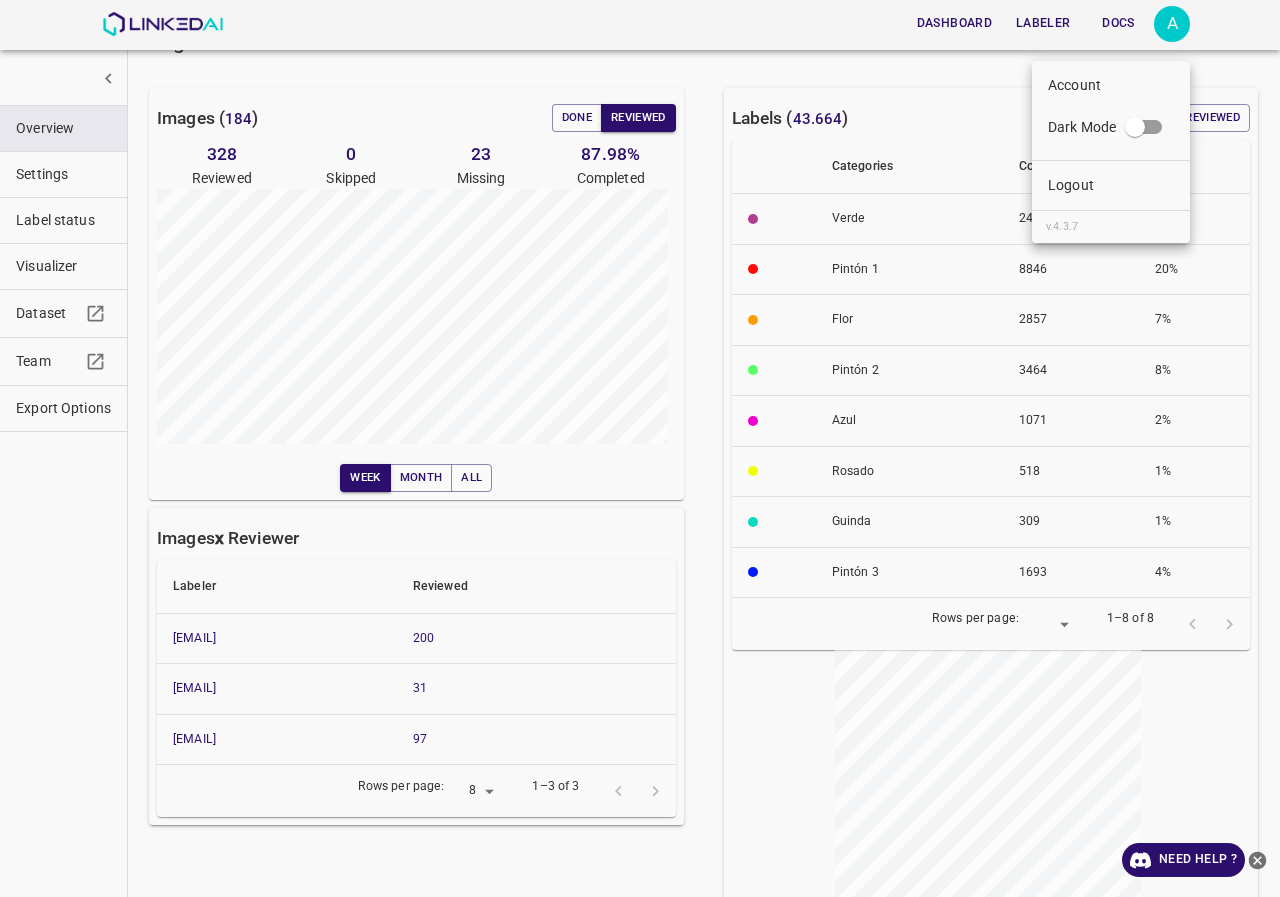click on "Logout" at bounding box center [1111, 185] 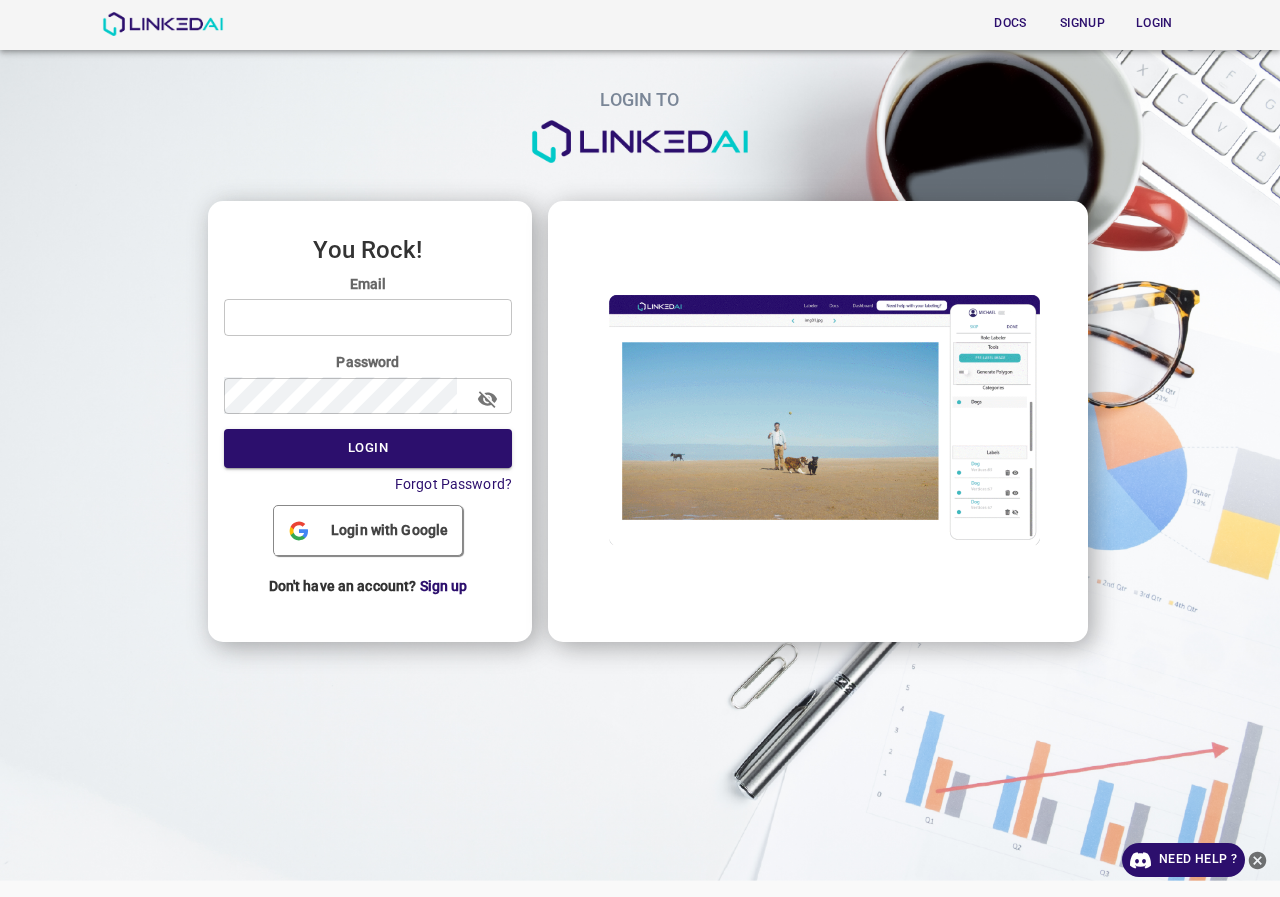 scroll, scrollTop: 0, scrollLeft: 0, axis: both 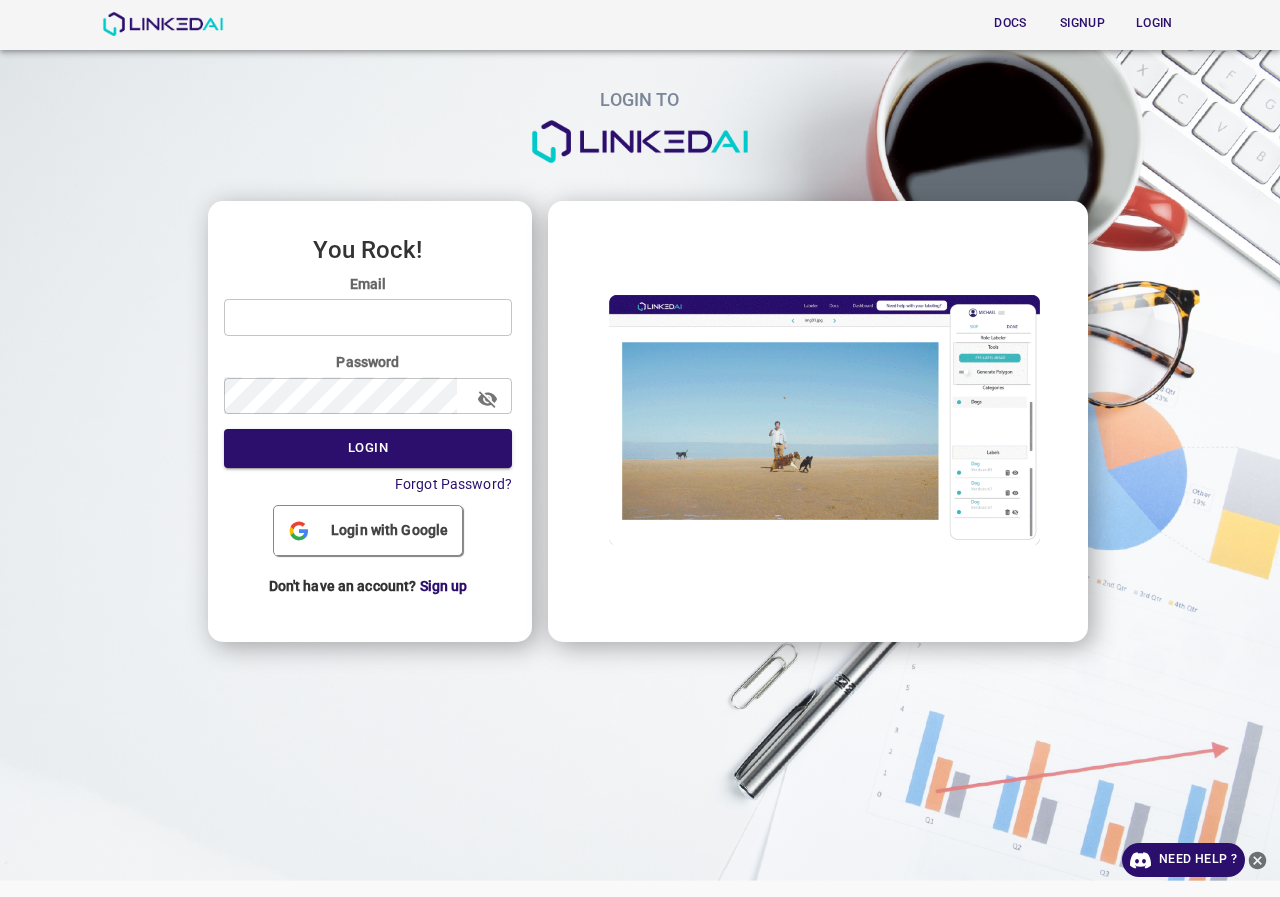 type on "admin@linkedai.co" 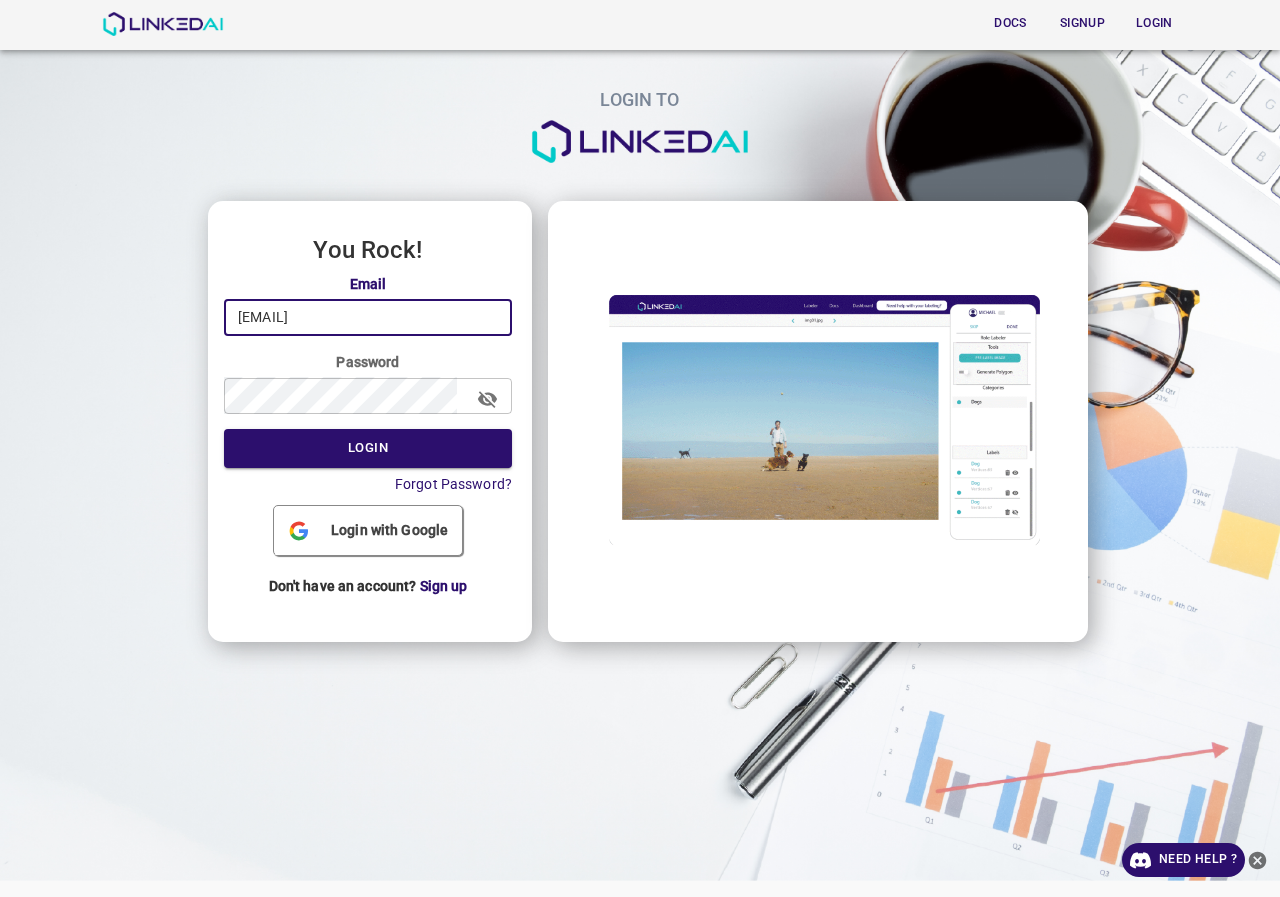 drag, startPoint x: 438, startPoint y: 319, endPoint x: 55, endPoint y: 323, distance: 383.02087 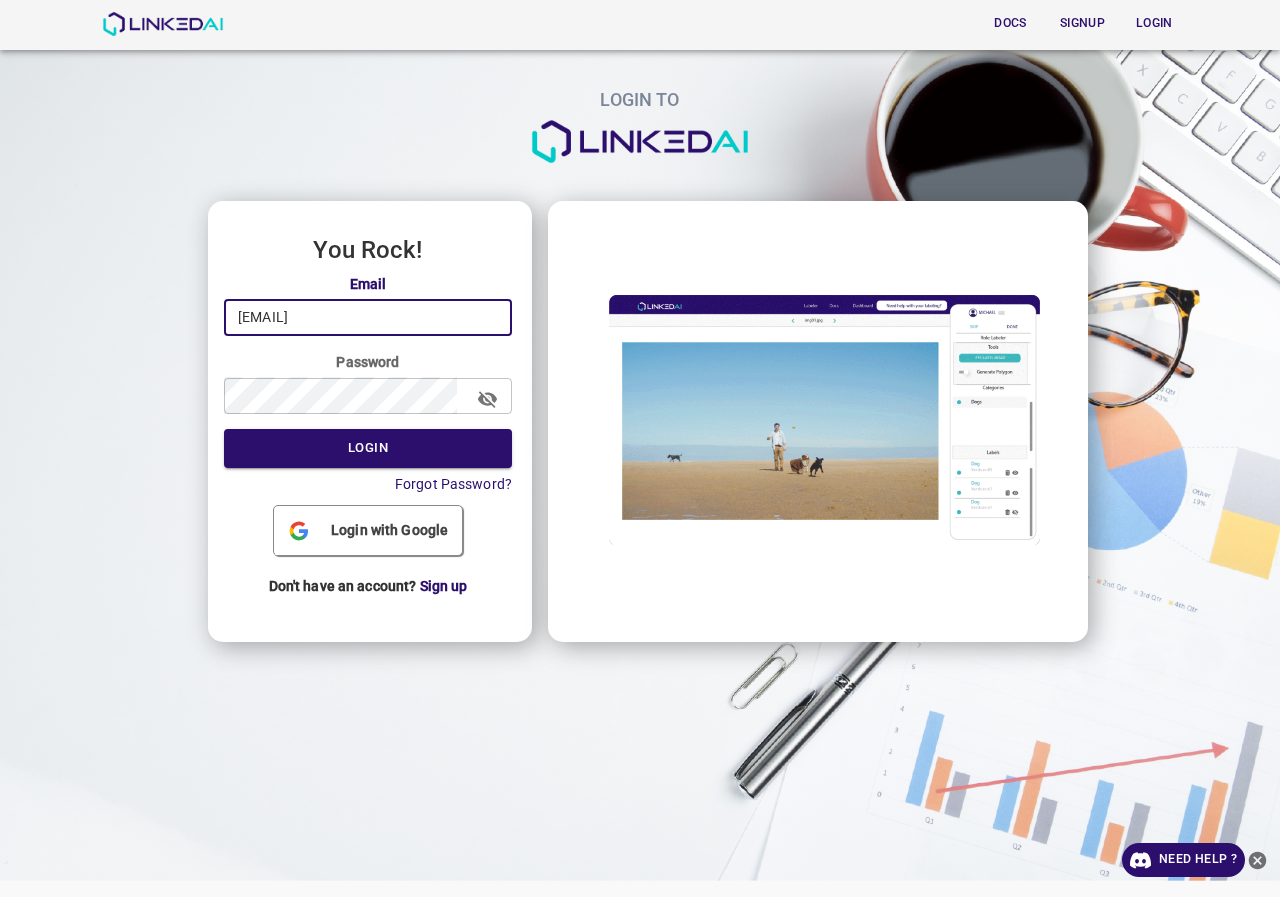 click on "LOGIN TO You Rock! Email admin@linkedai.co ​ Password ​ Login Forgot Password? Login with Google Don't have an account?   Sign up" at bounding box center [632, 317] 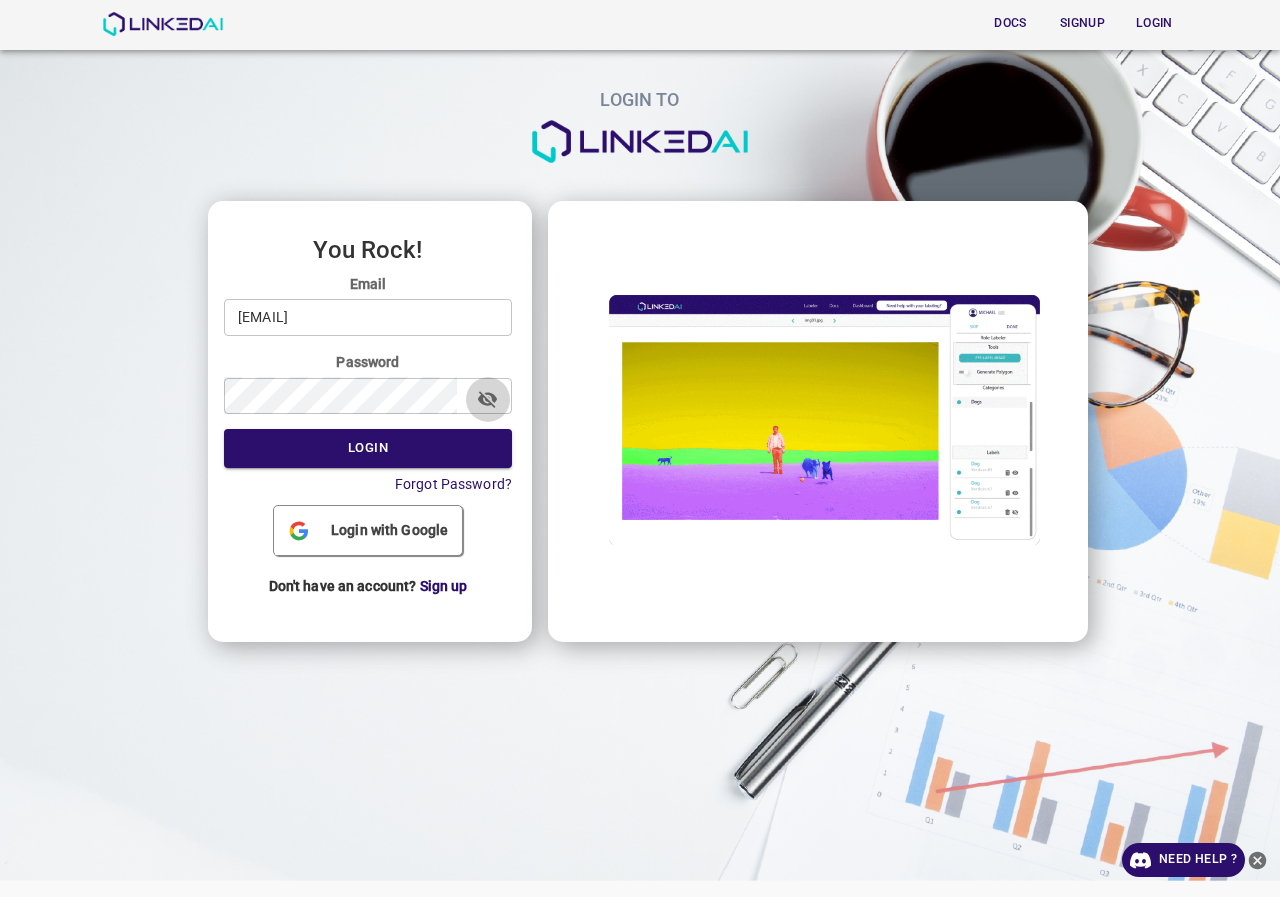 click 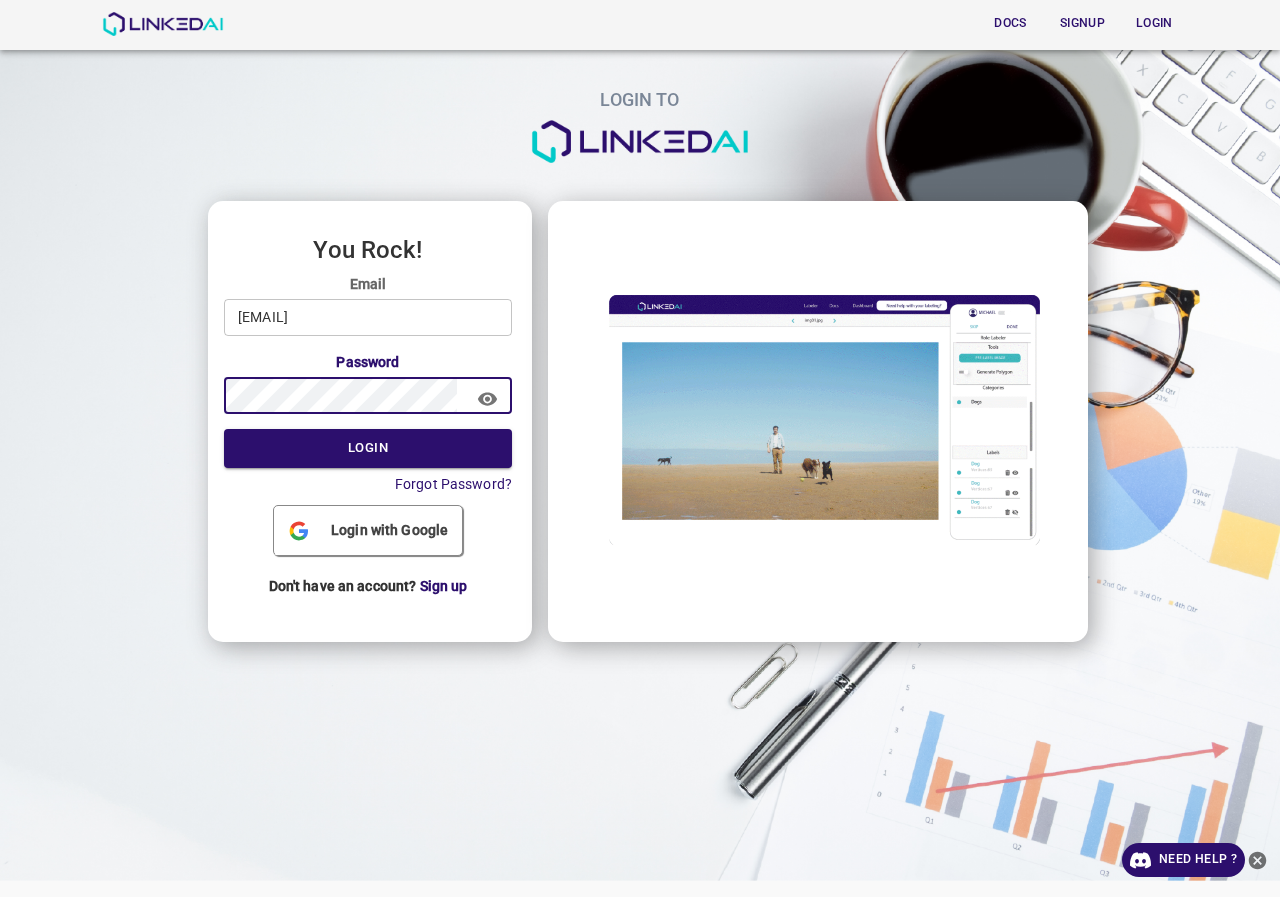 click on "LOGIN TO You Rock! Email admin@linkedai.co ​ Password ​ Login Forgot Password? Login with Google Don't have an account?   Sign up" at bounding box center [632, 317] 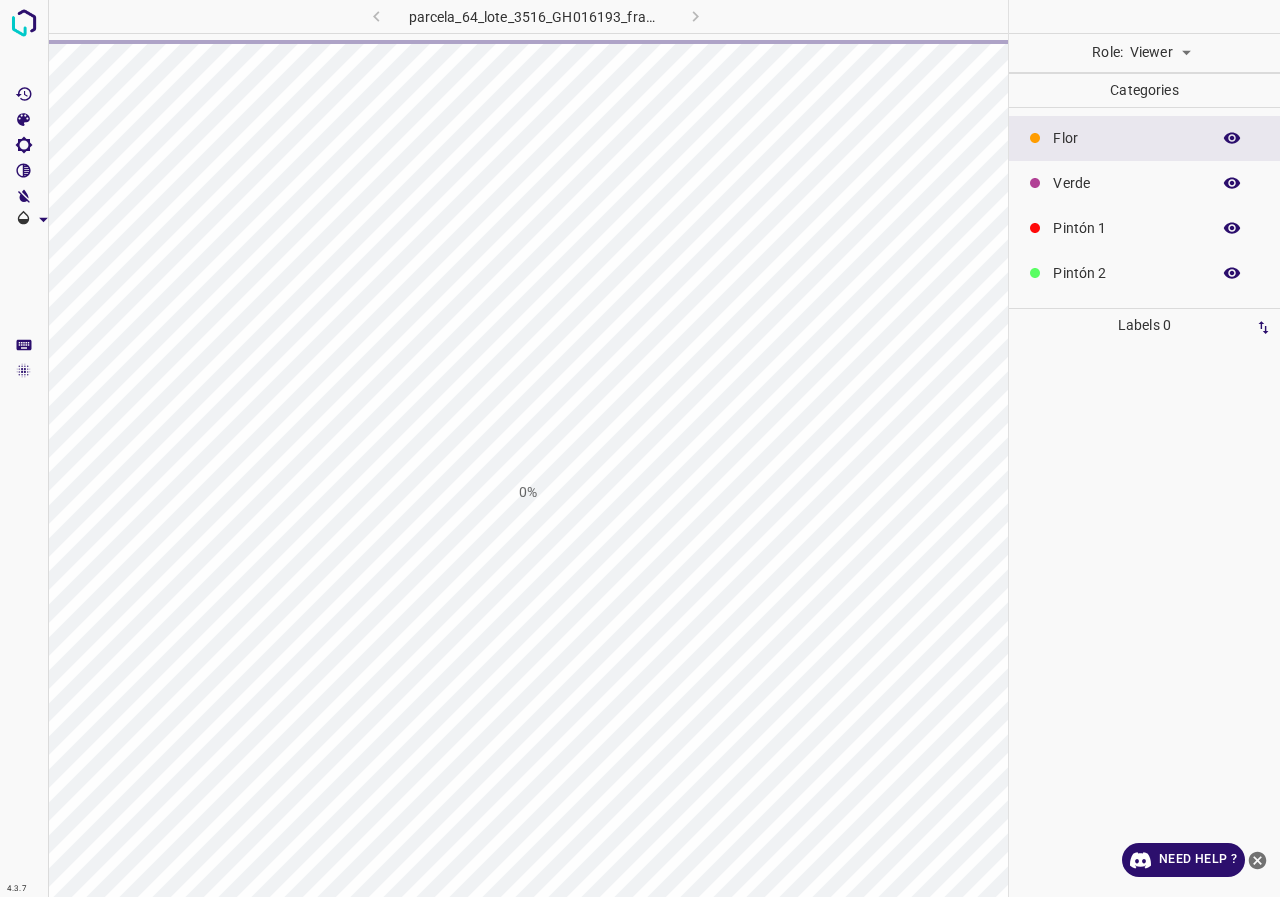 scroll, scrollTop: 0, scrollLeft: 0, axis: both 